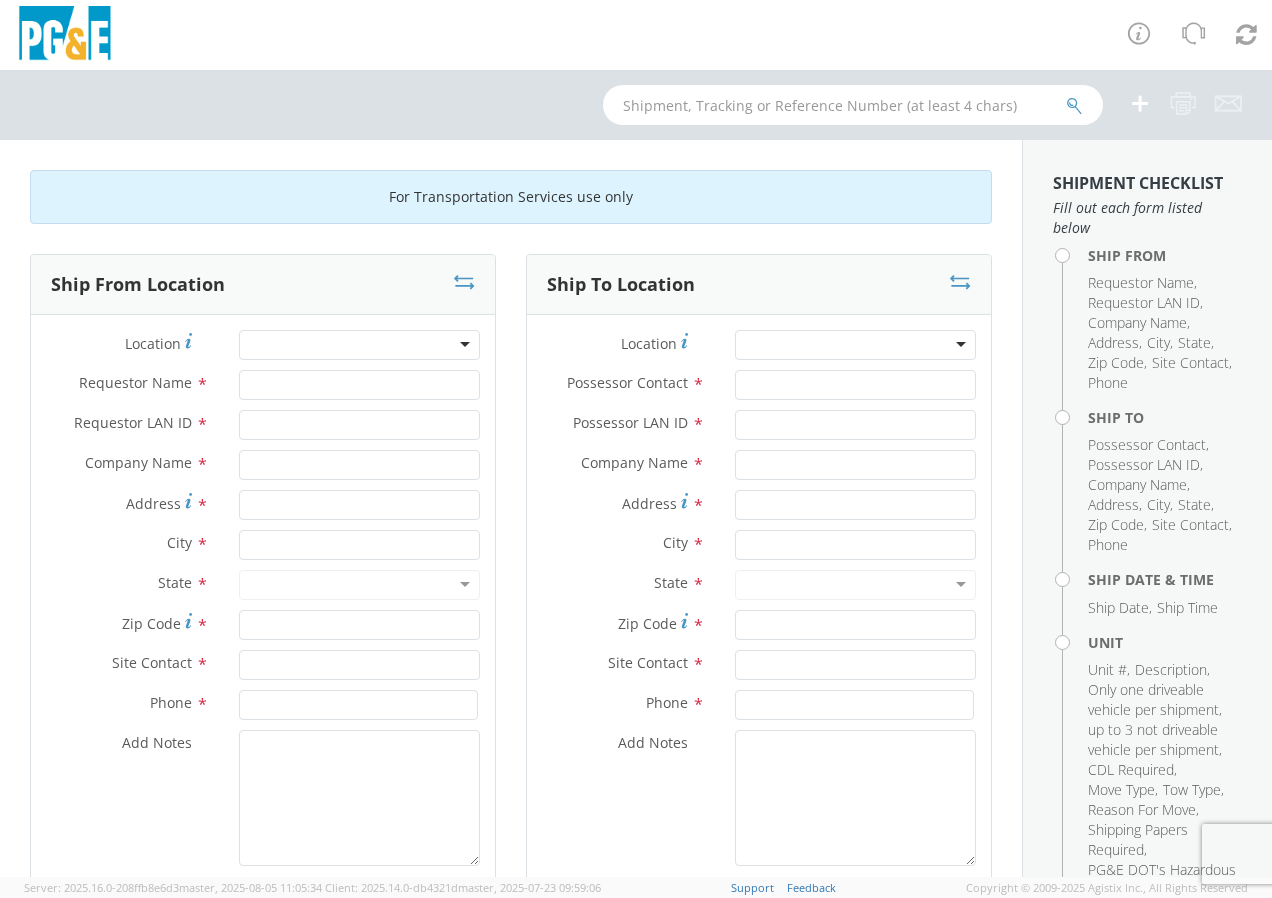 scroll, scrollTop: 0, scrollLeft: 0, axis: both 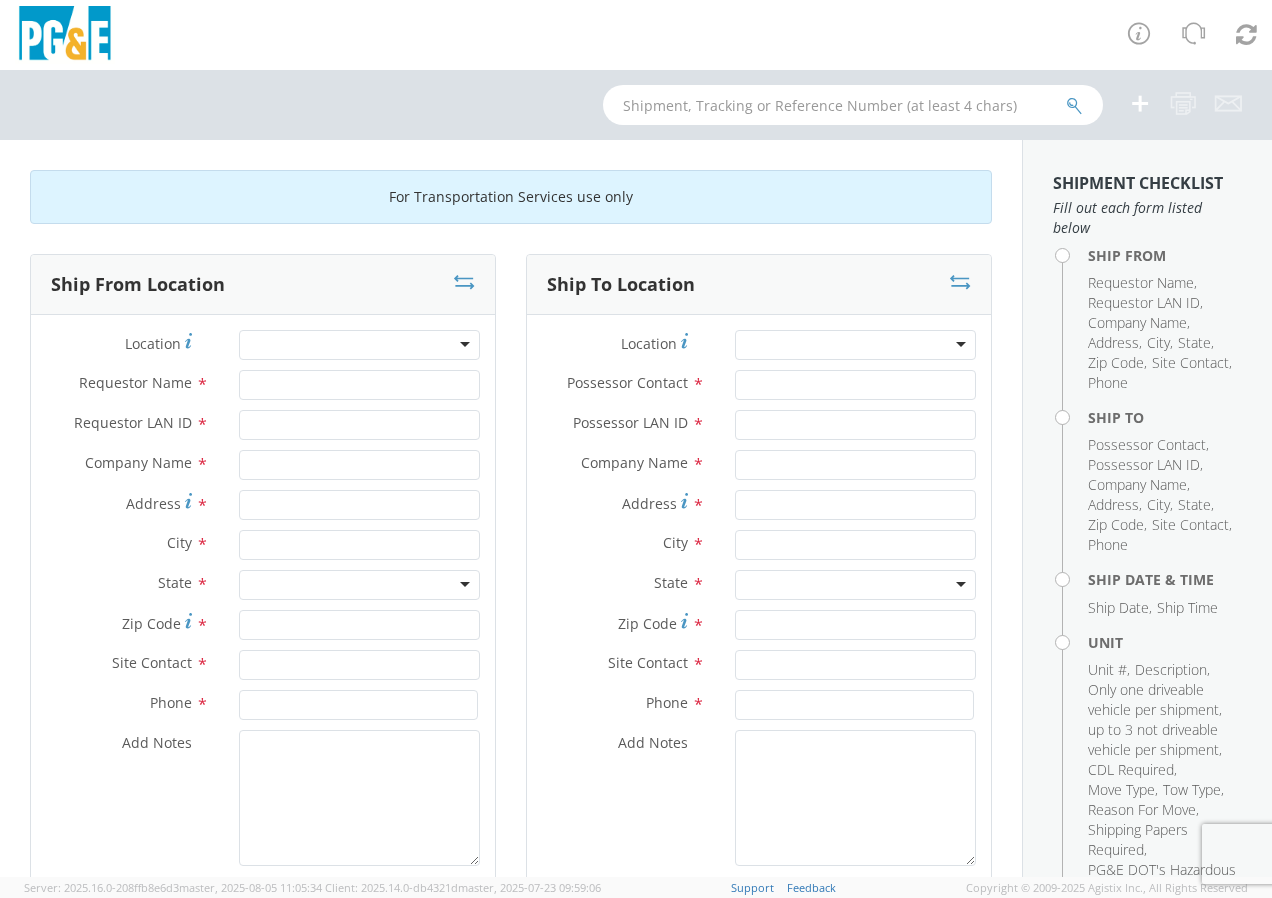 click at bounding box center [359, 345] 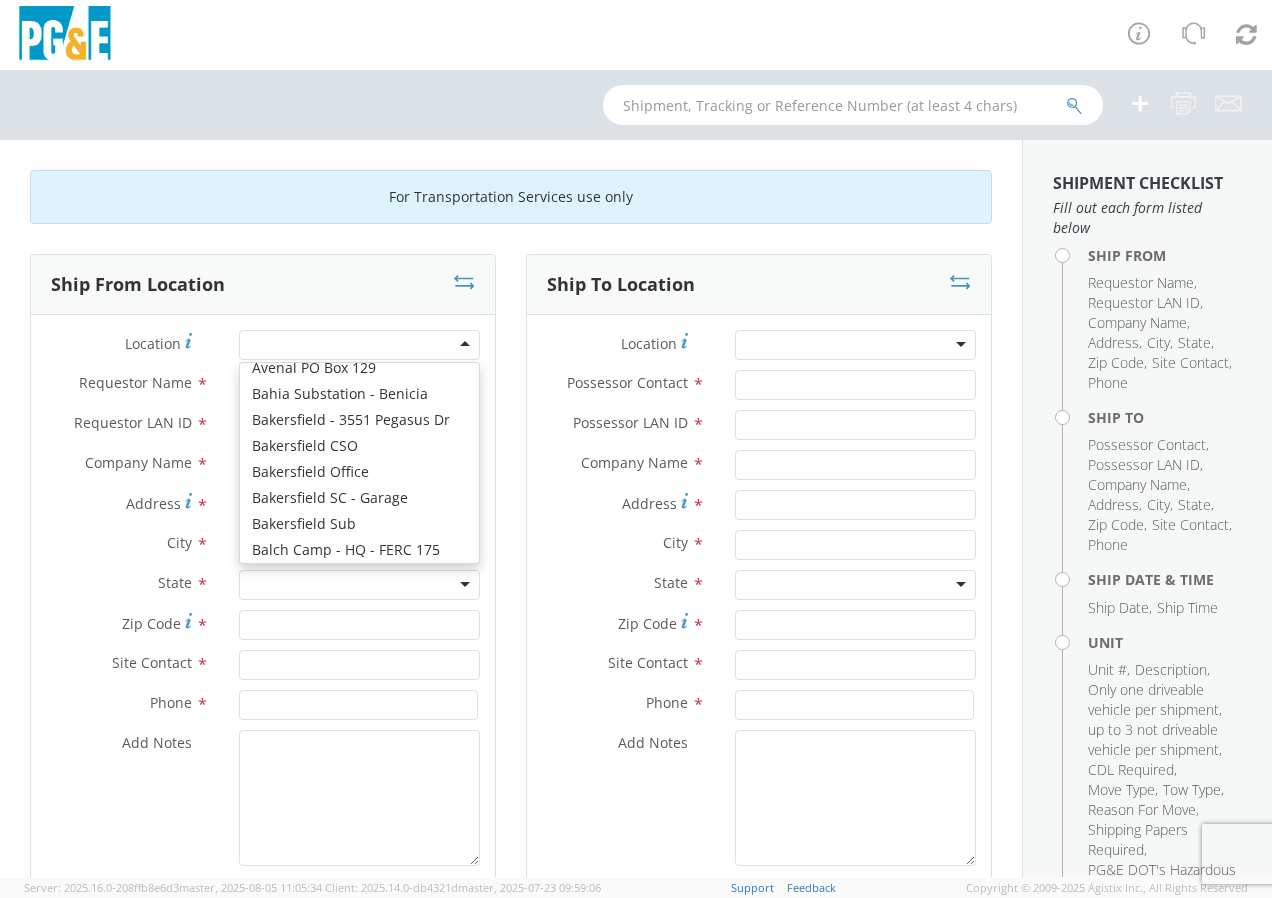 scroll, scrollTop: 700, scrollLeft: 0, axis: vertical 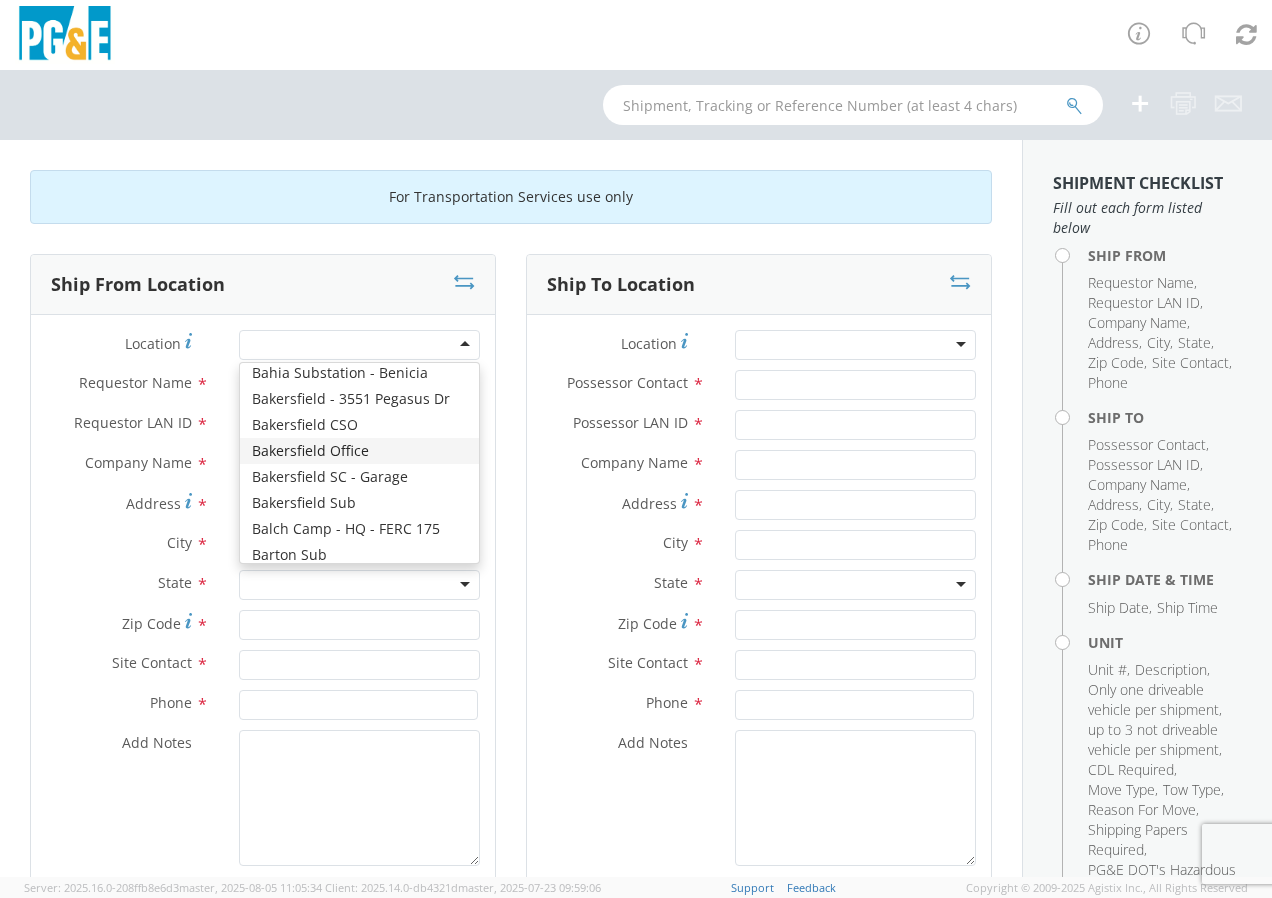 type on "PG&E" 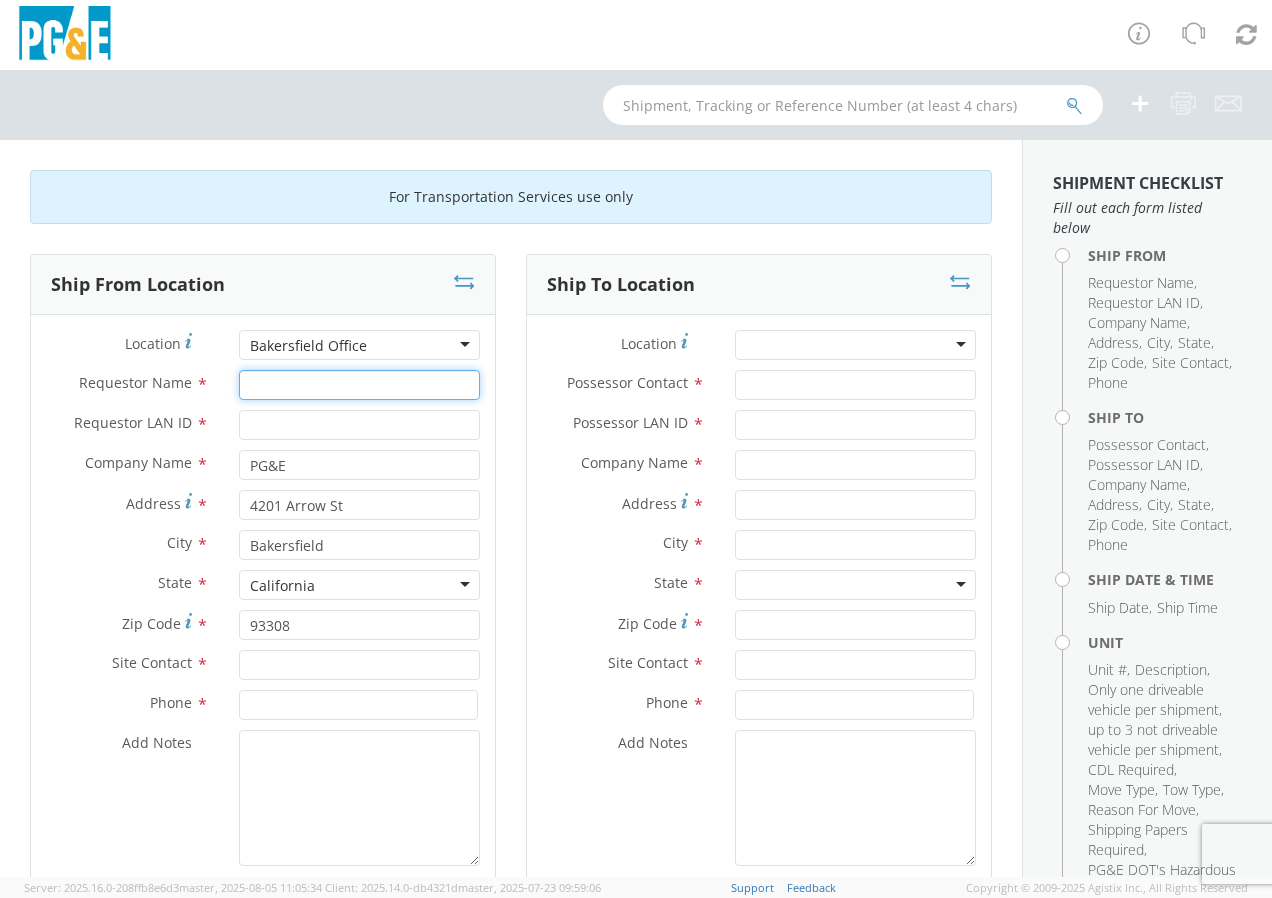 click on "Requestor Name        *" at bounding box center [359, 385] 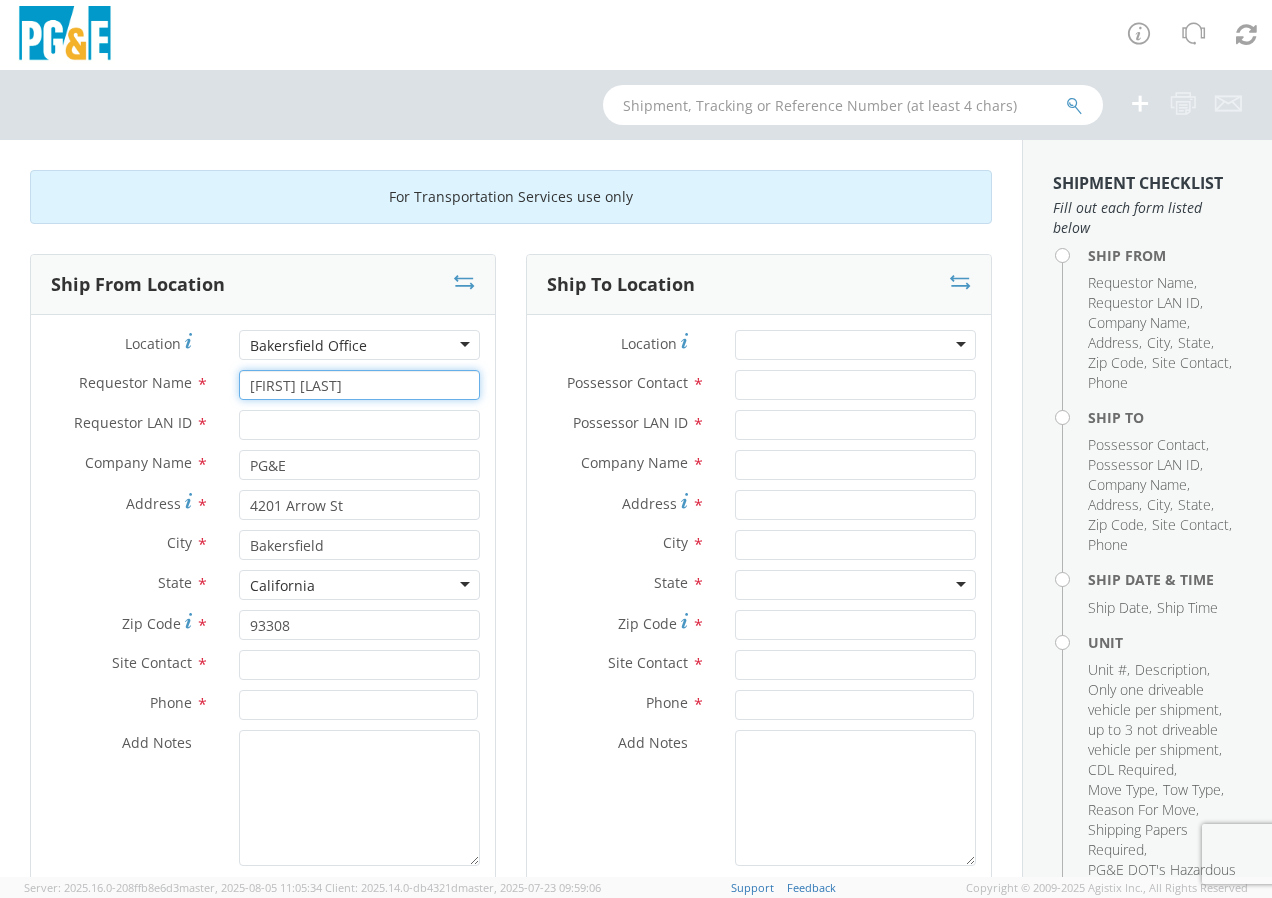 type on "[FIRST] [LAST]" 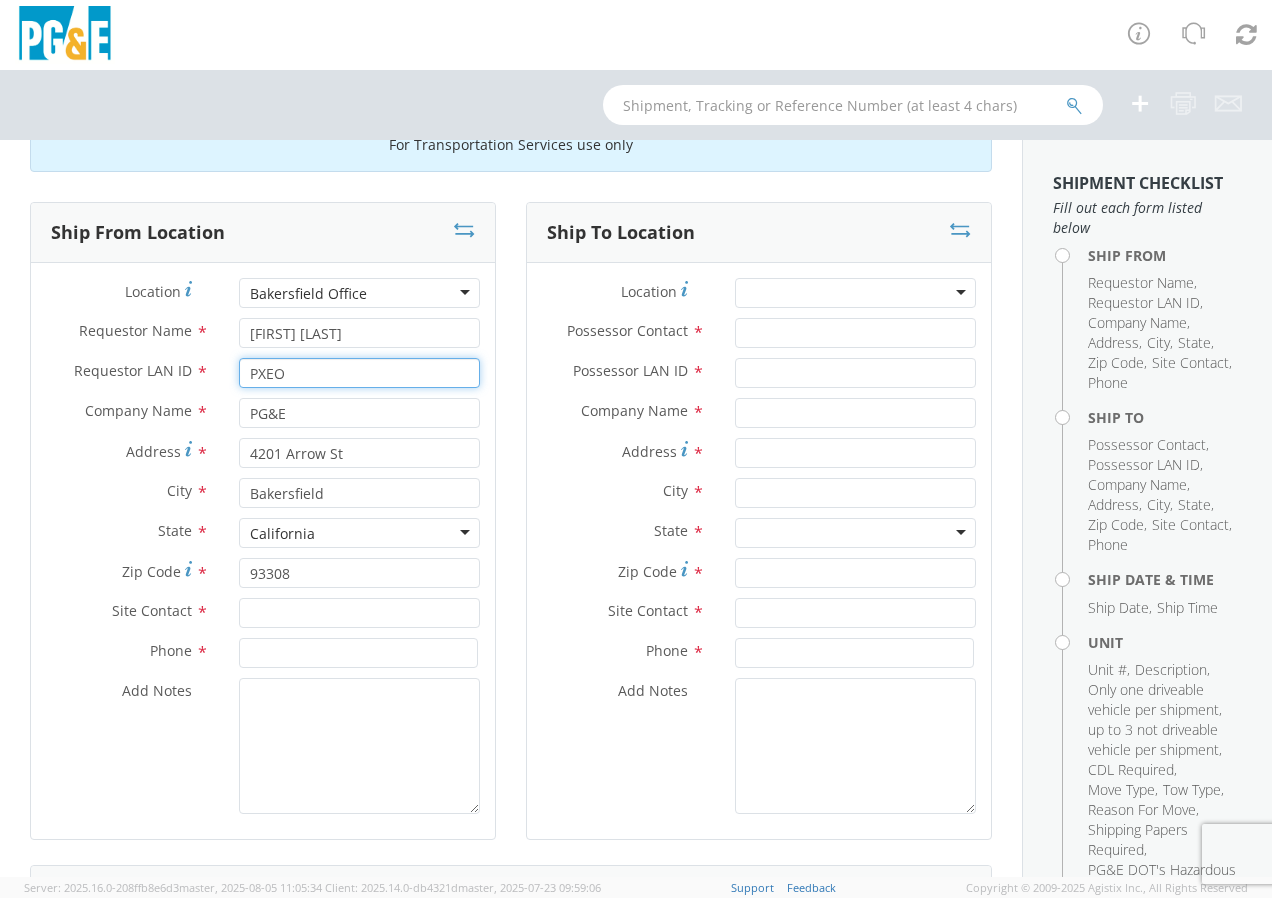 scroll, scrollTop: 100, scrollLeft: 0, axis: vertical 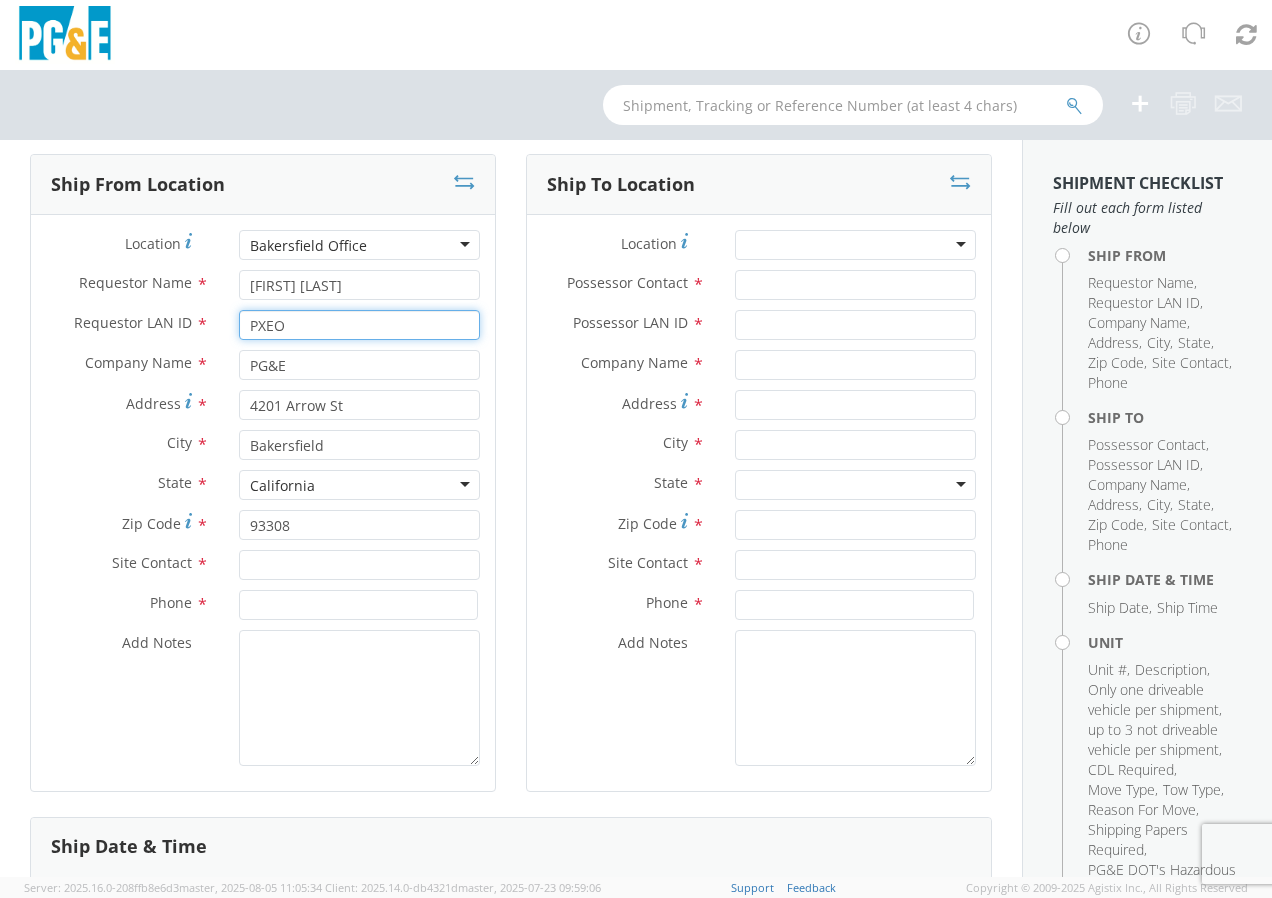 type on "PXEO" 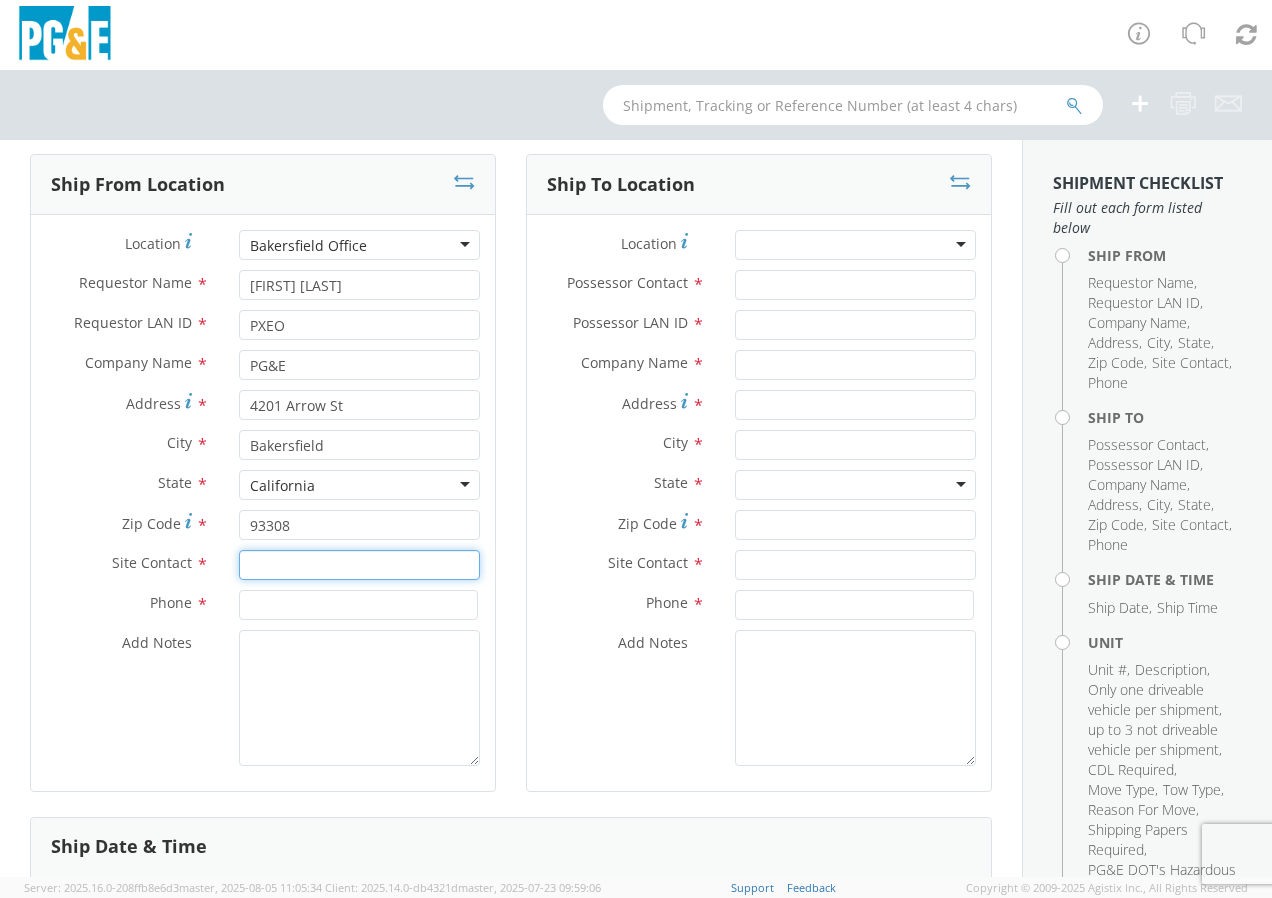 click at bounding box center (359, 565) 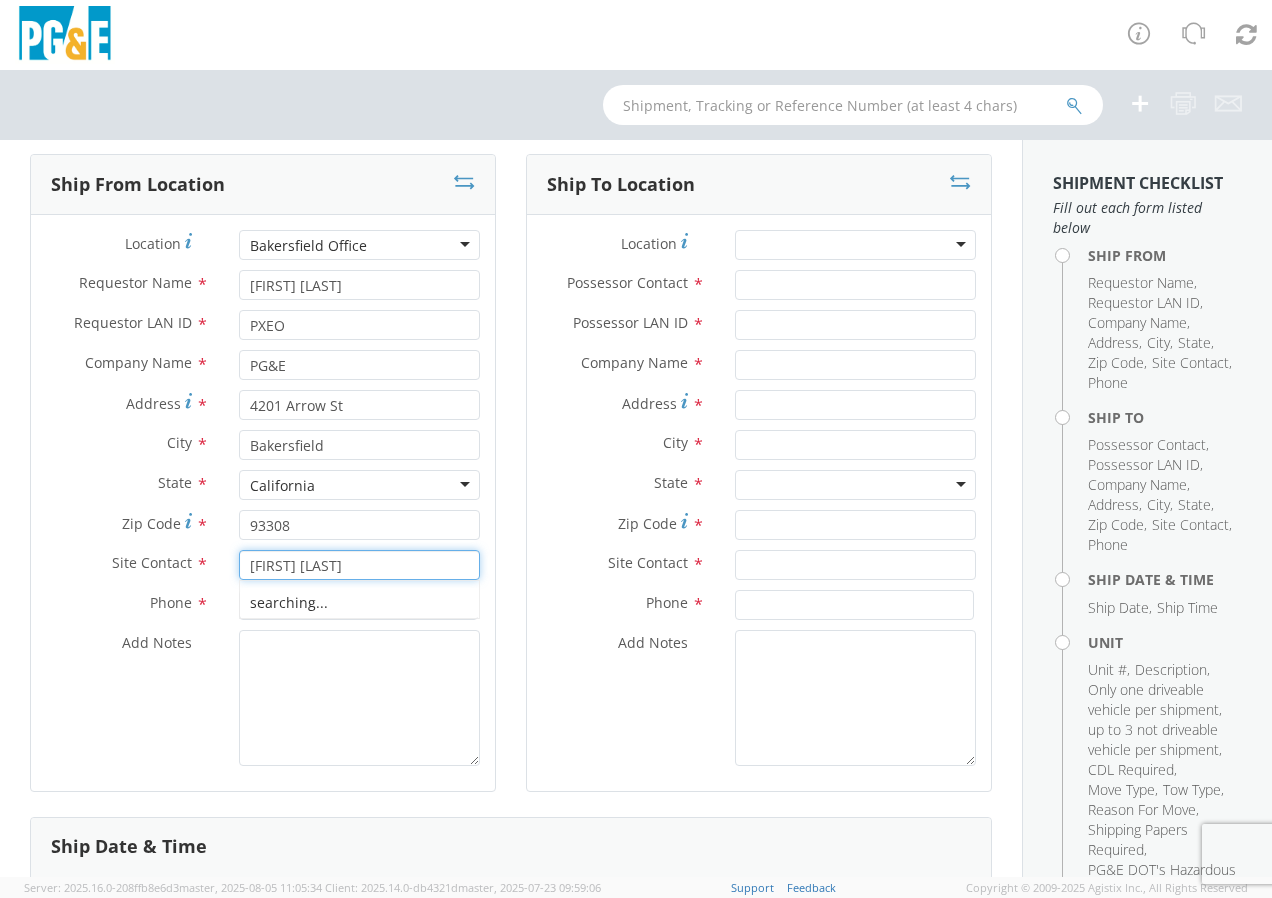 type on "[FIRST] [LAST]" 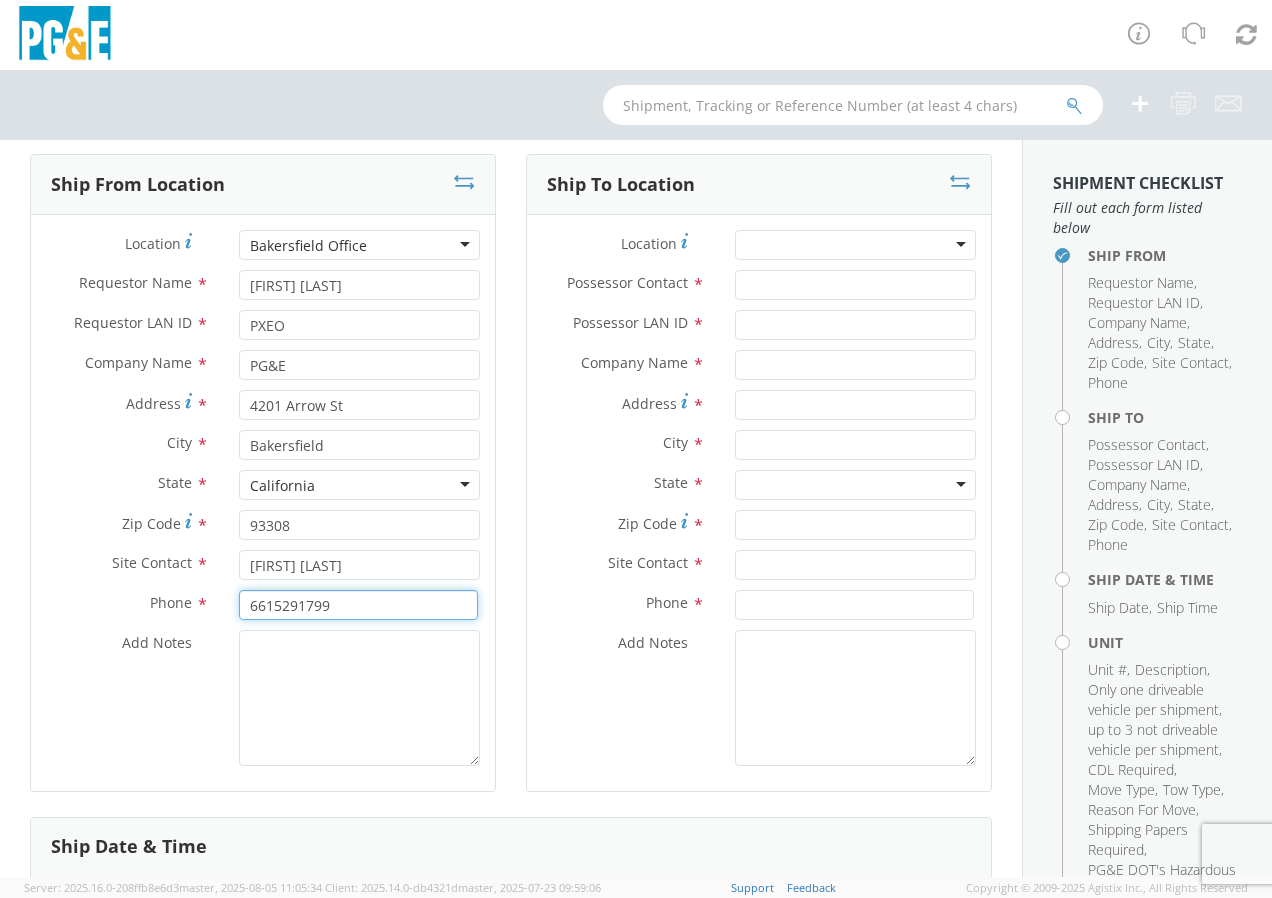 click on "6615291799" at bounding box center (358, 605) 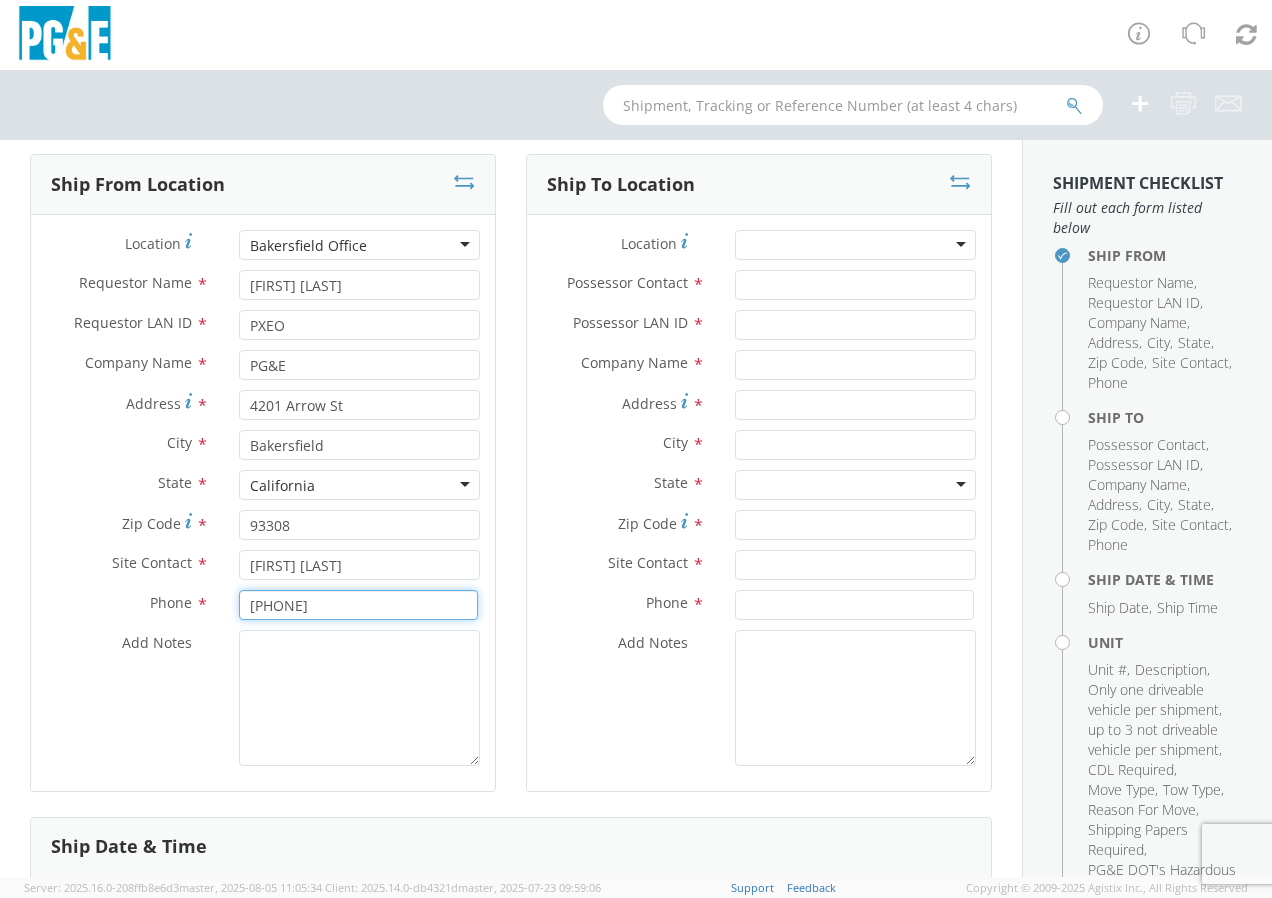 scroll, scrollTop: 0, scrollLeft: 0, axis: both 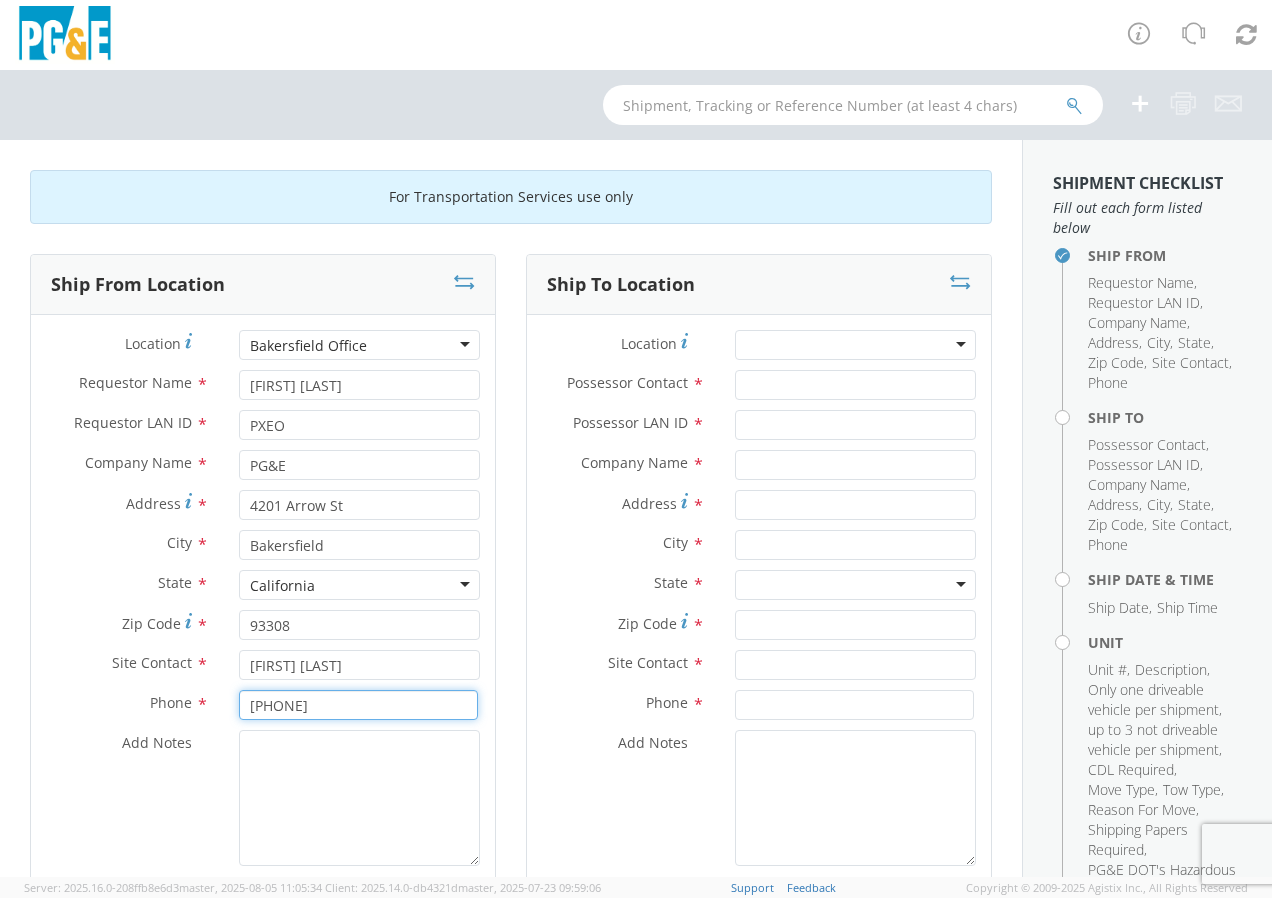 type on "[PHONE]" 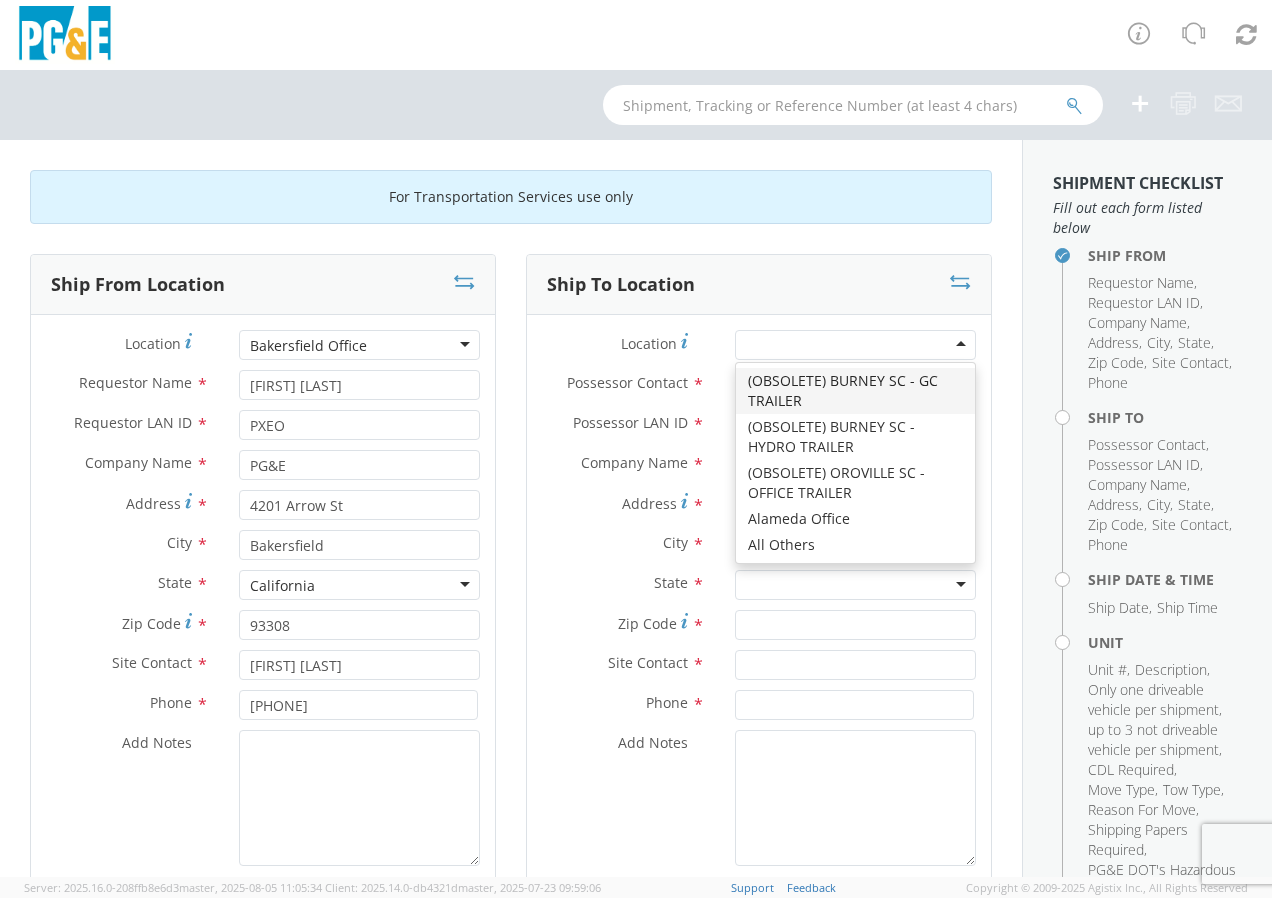 click at bounding box center [748, 346] 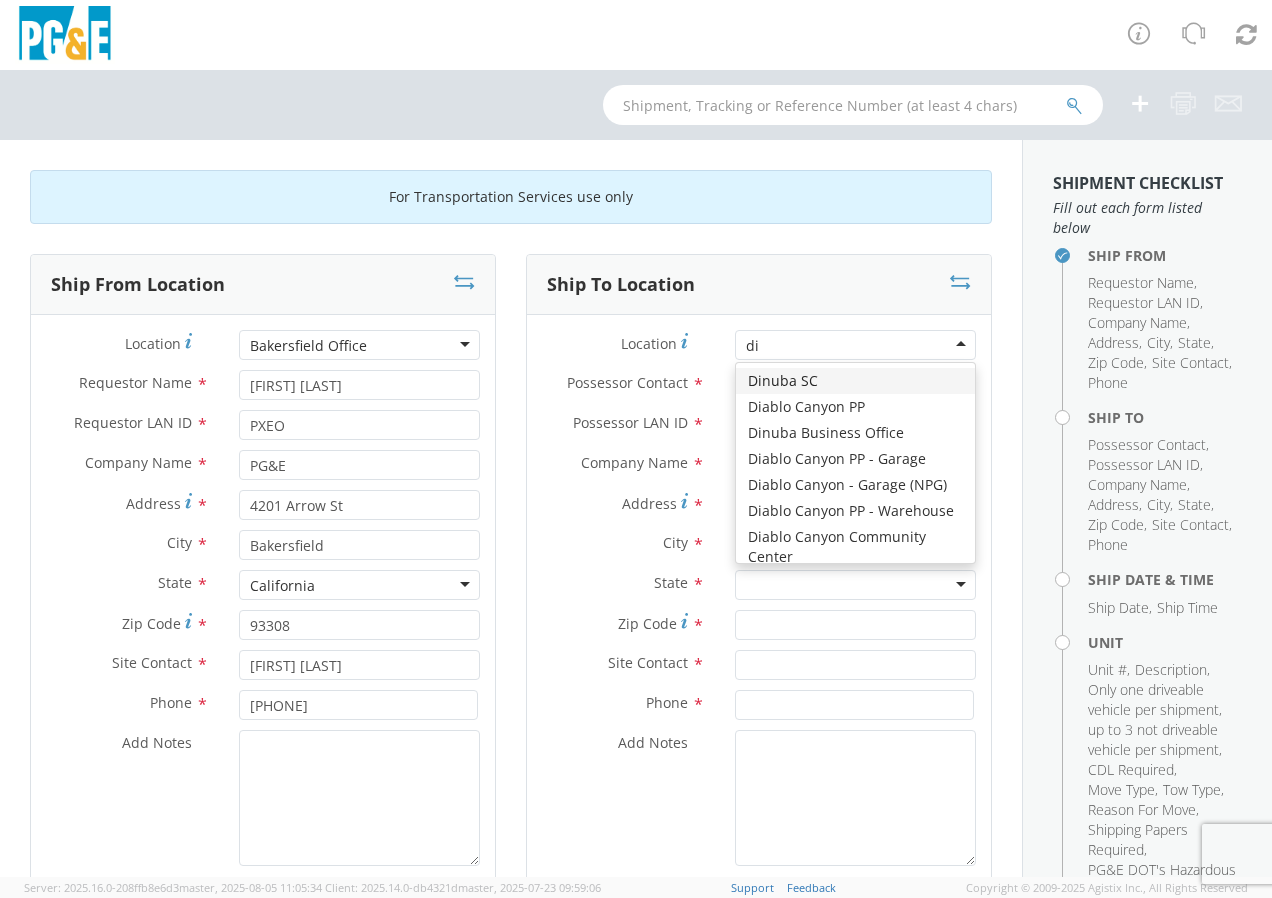 type on "dix" 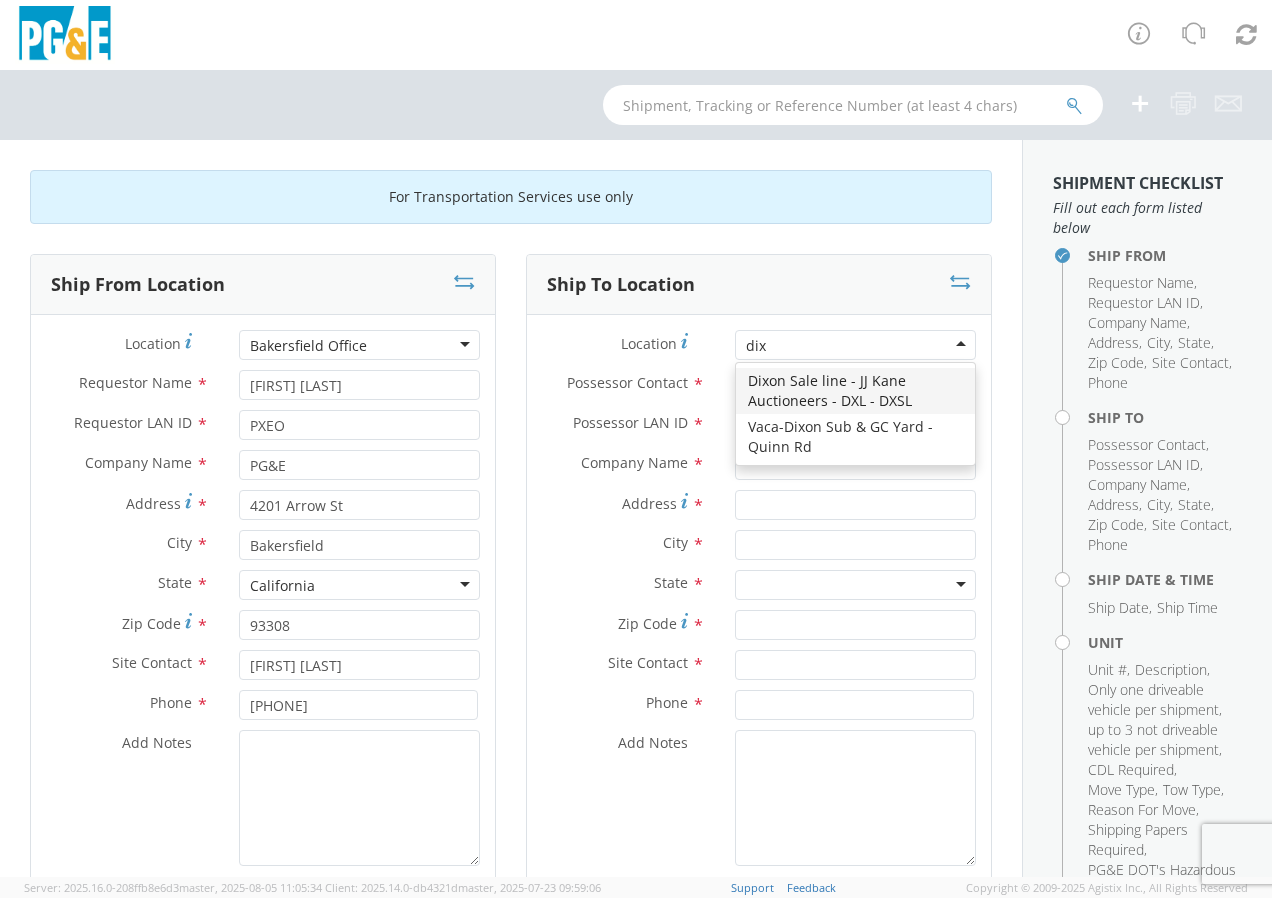type 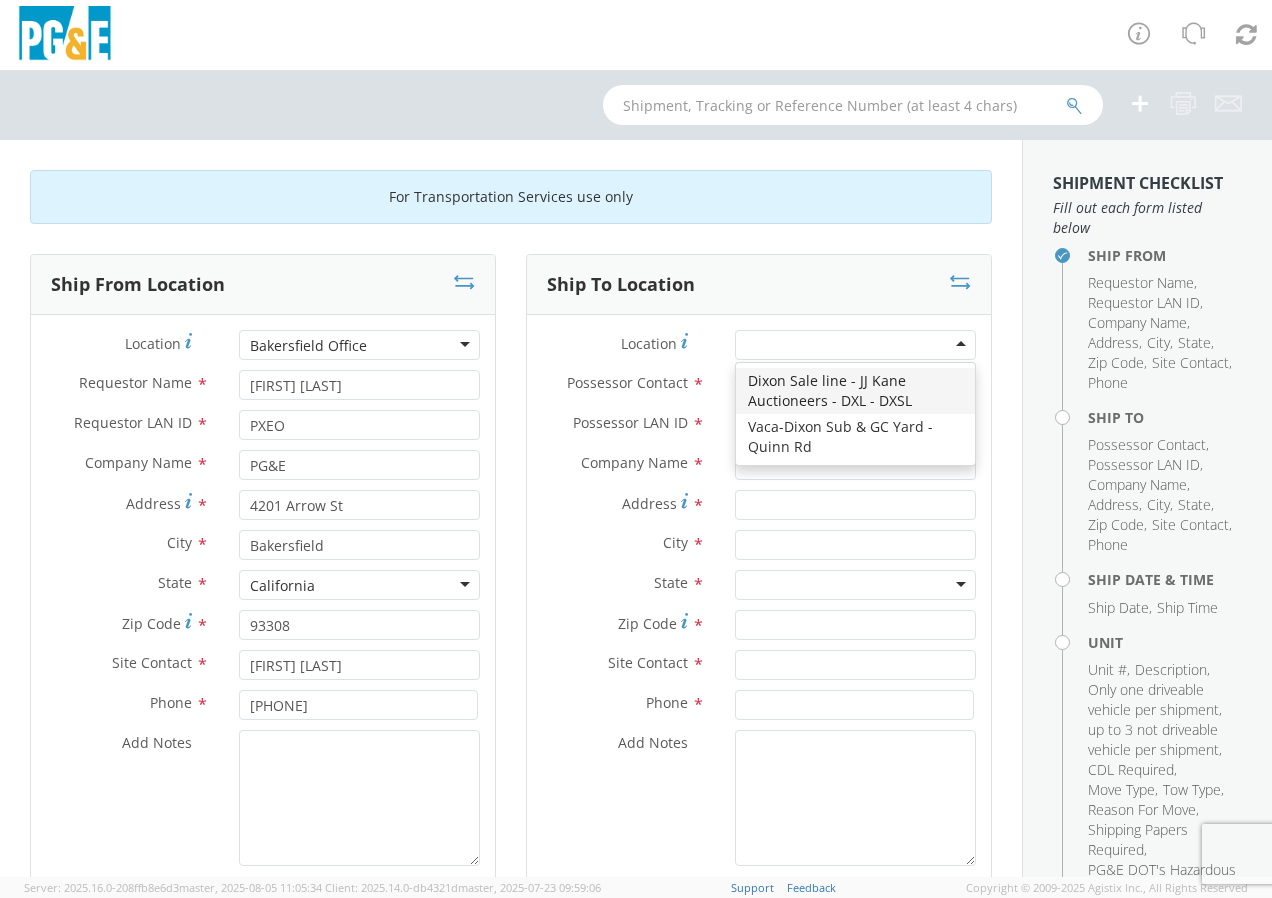type on "PG&E" 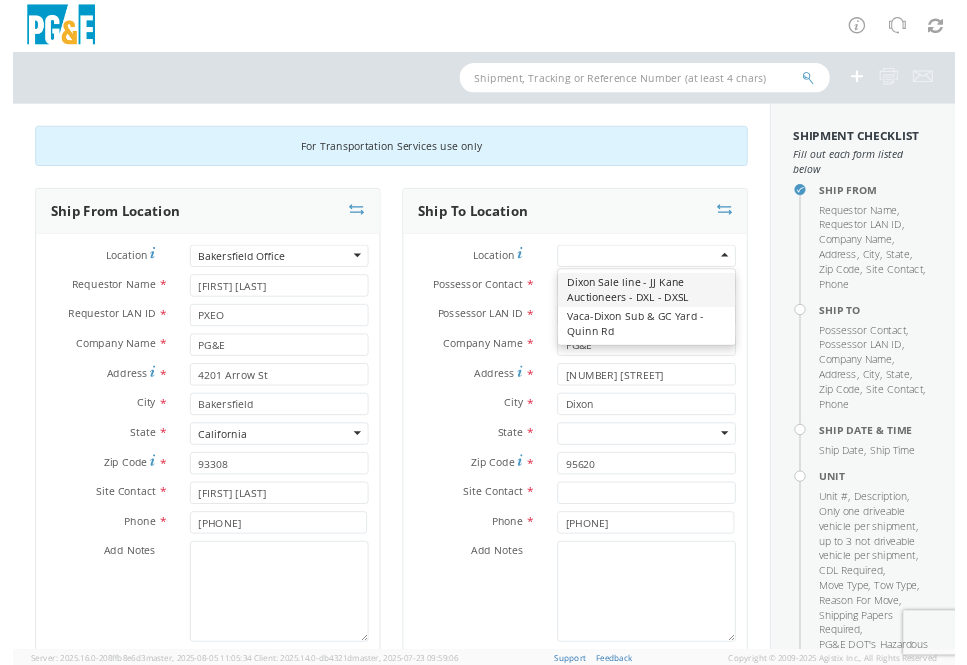 scroll, scrollTop: 0, scrollLeft: 0, axis: both 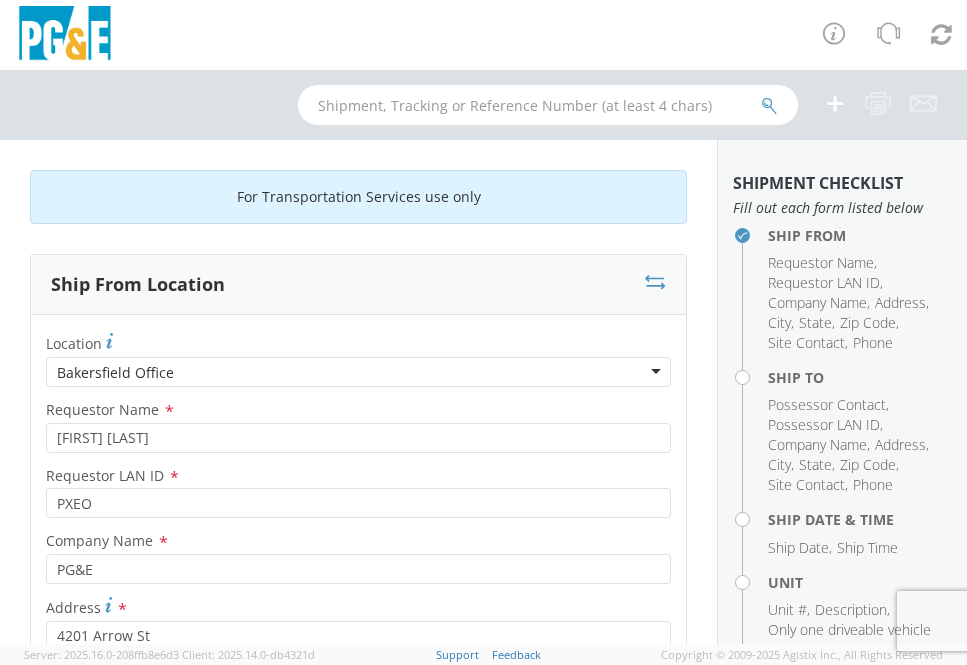 click at bounding box center (483, 35) 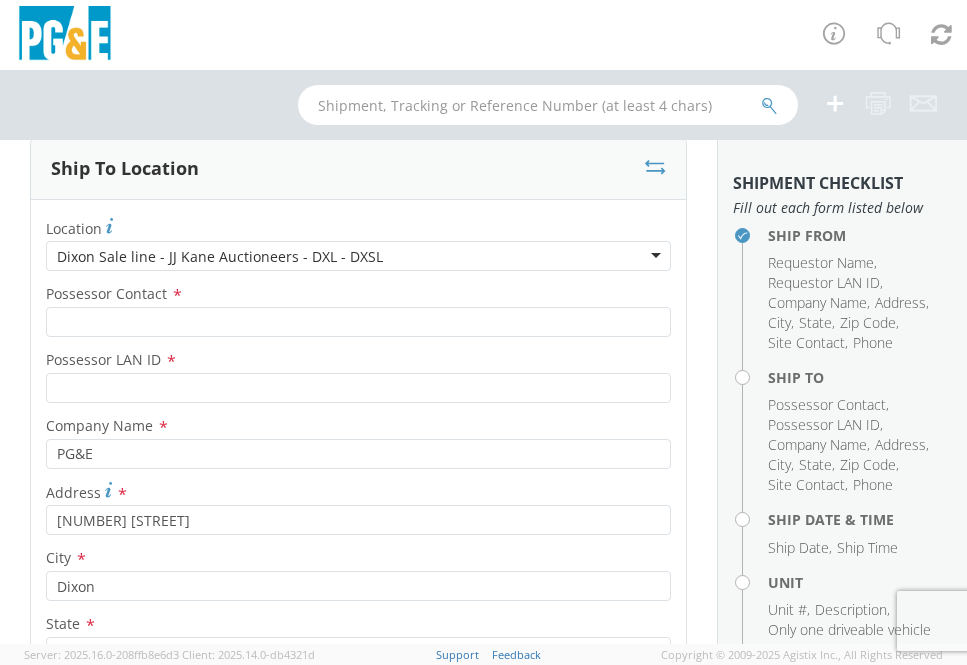scroll, scrollTop: 1100, scrollLeft: 0, axis: vertical 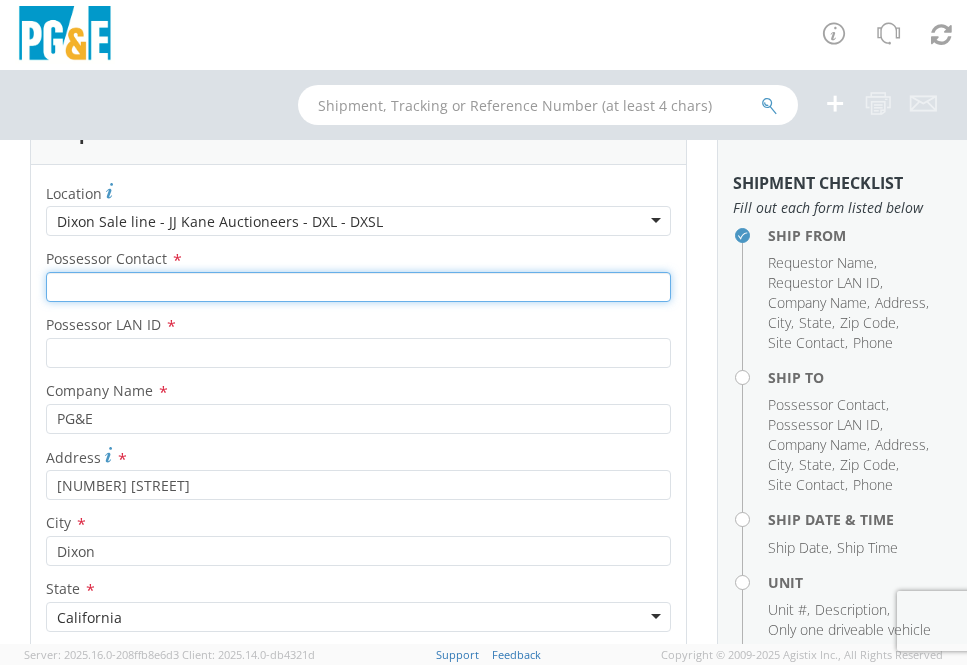click on "Possessor Contact        *" at bounding box center (358, 287) 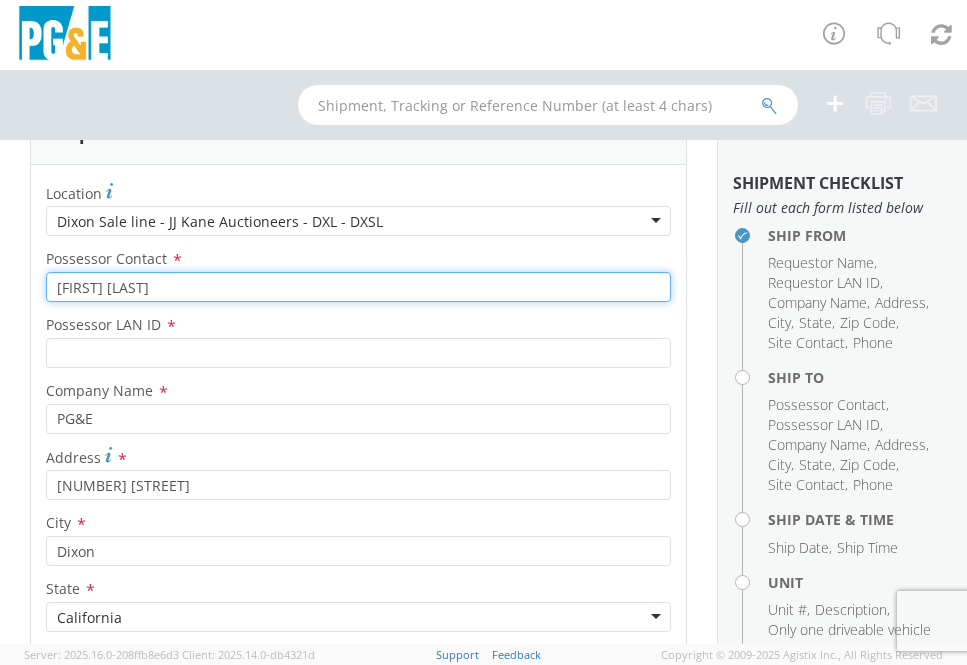 type on "[FIRST] [LAST]" 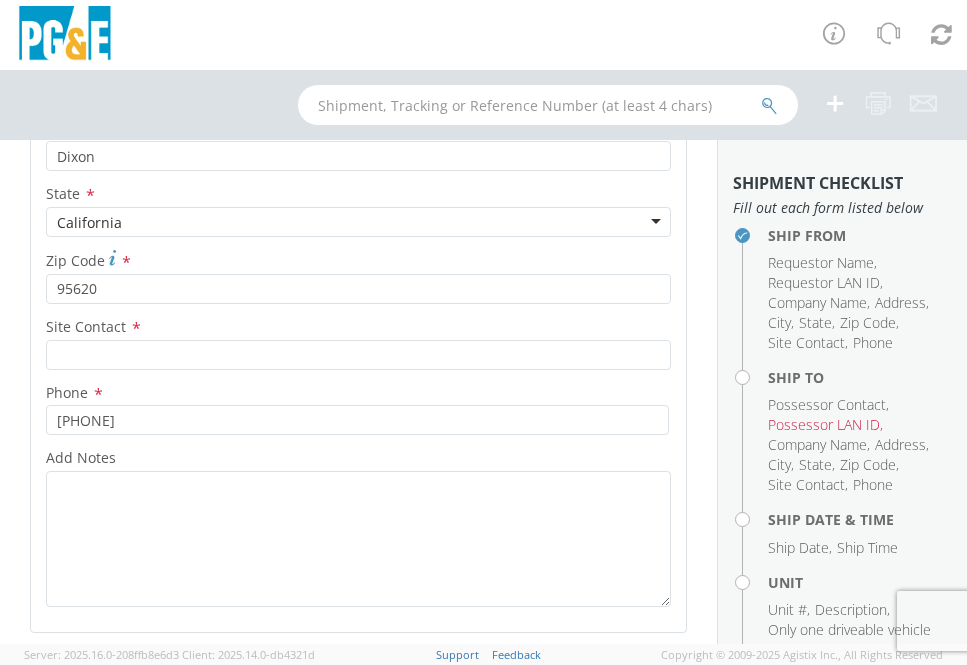 scroll, scrollTop: 1500, scrollLeft: 0, axis: vertical 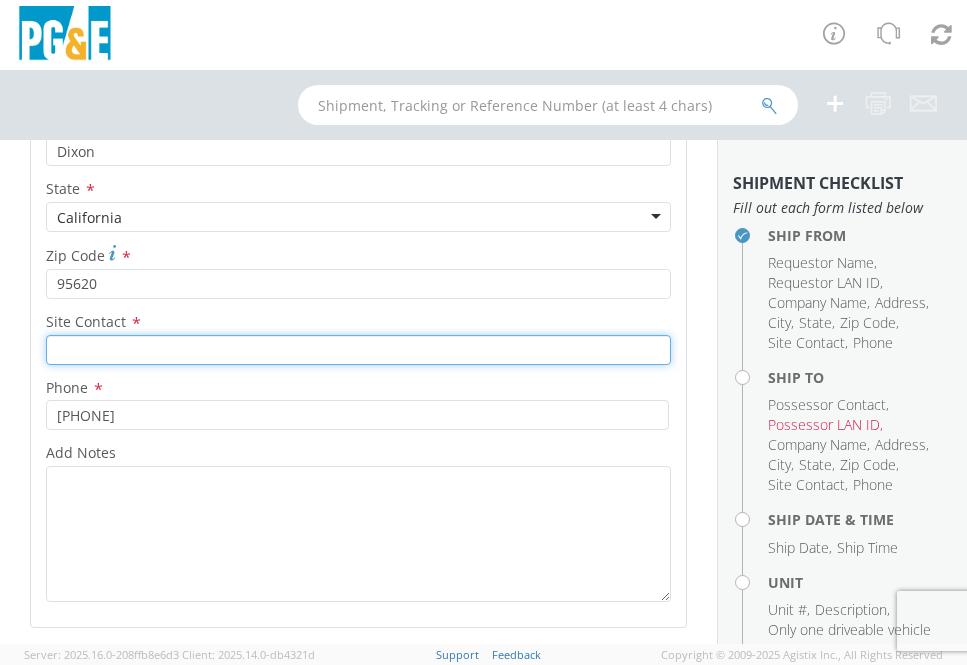 click at bounding box center (358, 350) 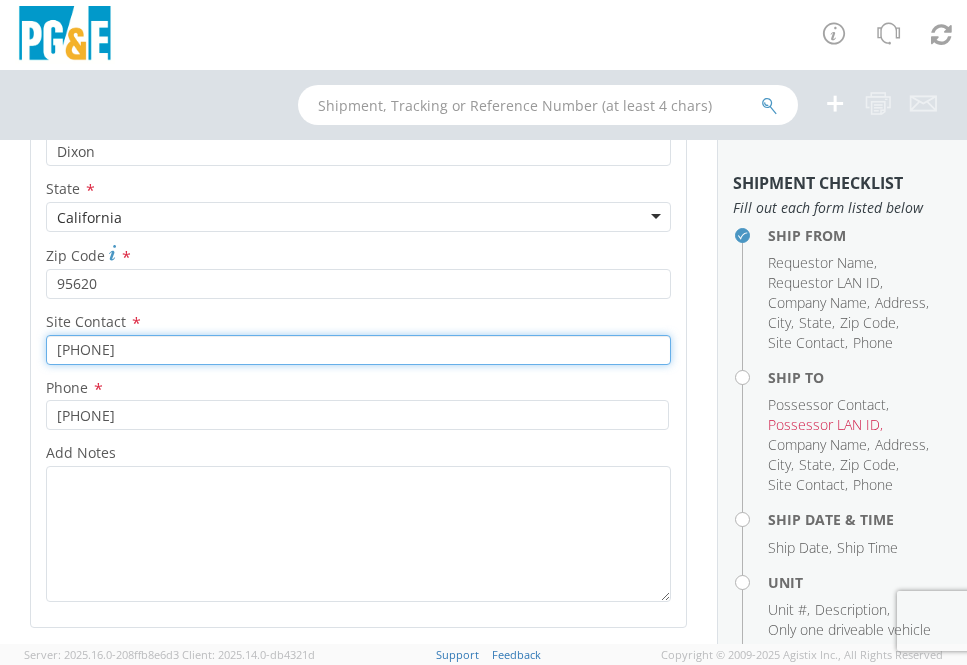 drag, startPoint x: 158, startPoint y: 351, endPoint x: 37, endPoint y: 352, distance: 121.004135 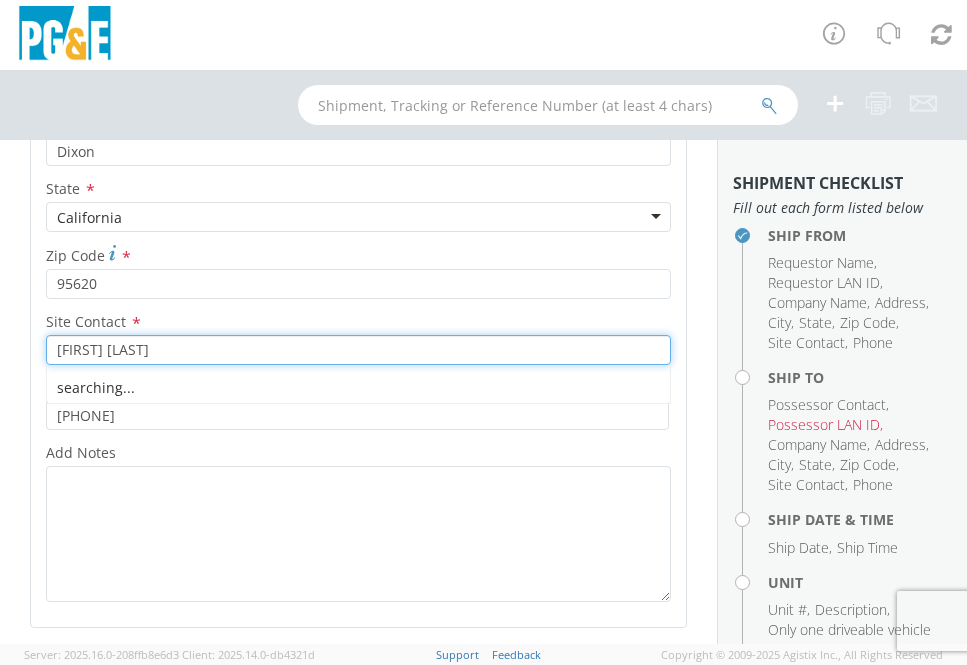 type on "[FIRST] [LAST]" 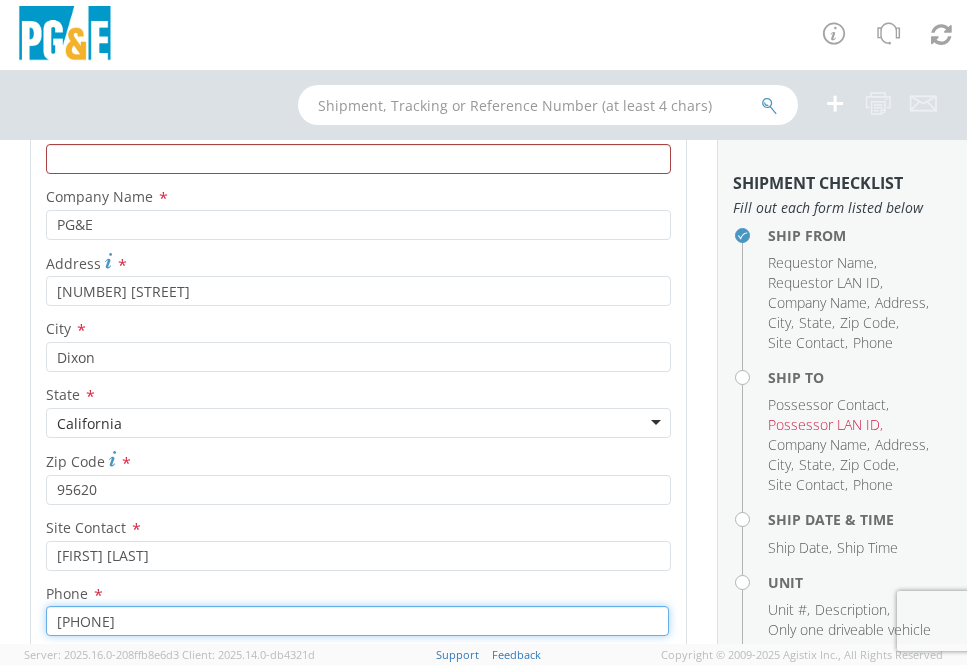 scroll, scrollTop: 1100, scrollLeft: 0, axis: vertical 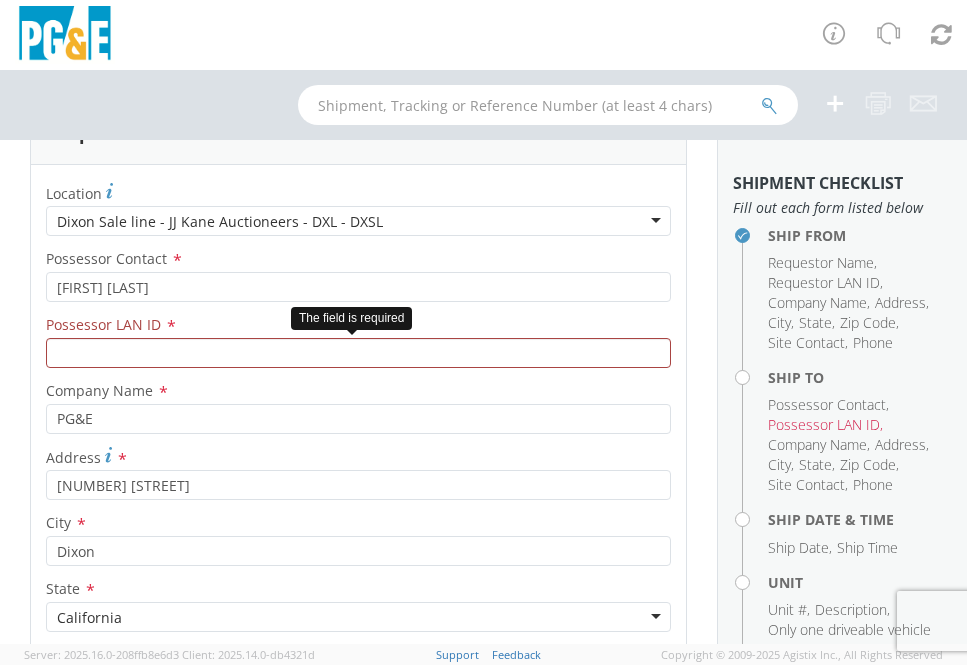 type on "[PHONE]" 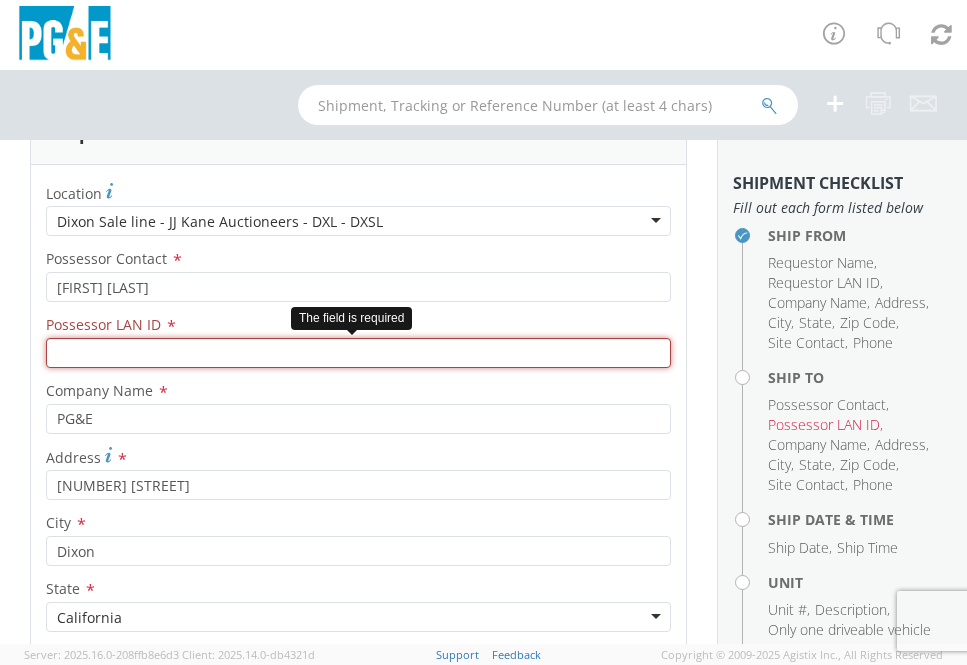 click on "Possessor LAN ID        *" at bounding box center [358, 353] 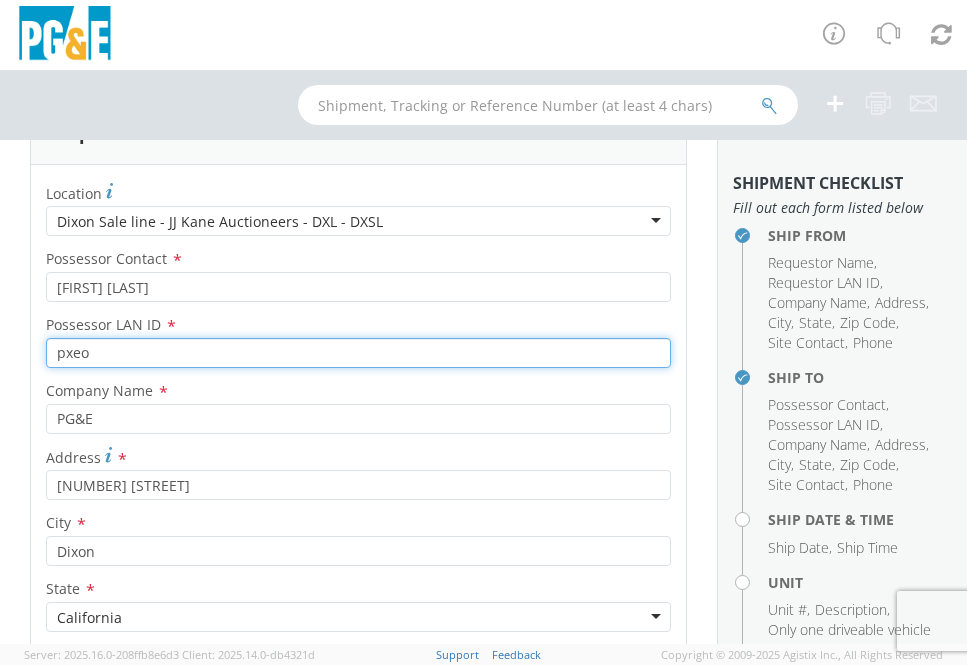type on "pxeo" 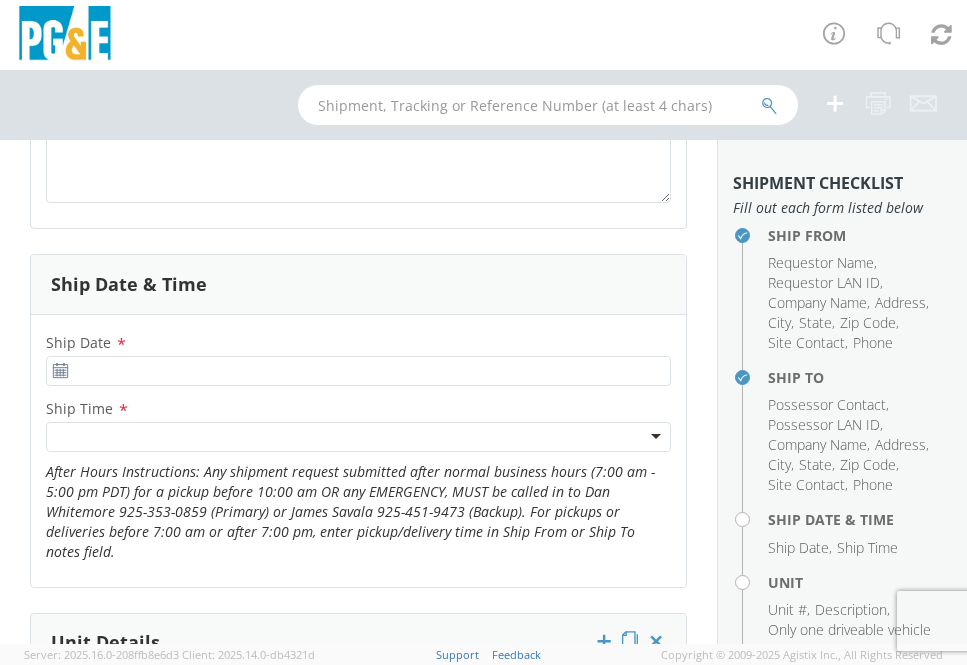 scroll, scrollTop: 1900, scrollLeft: 0, axis: vertical 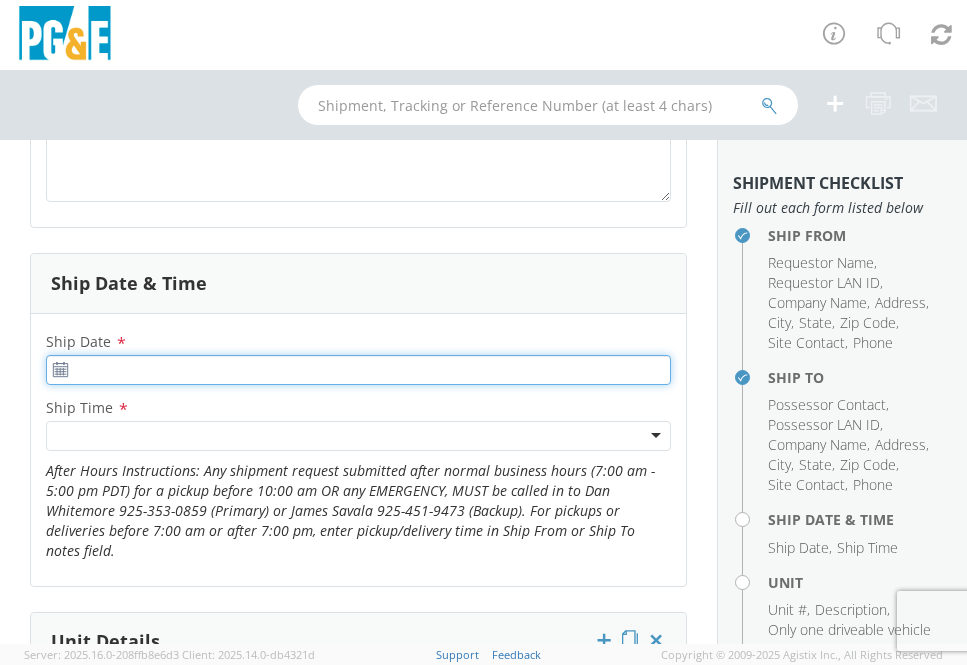 type on "08/05/2025" 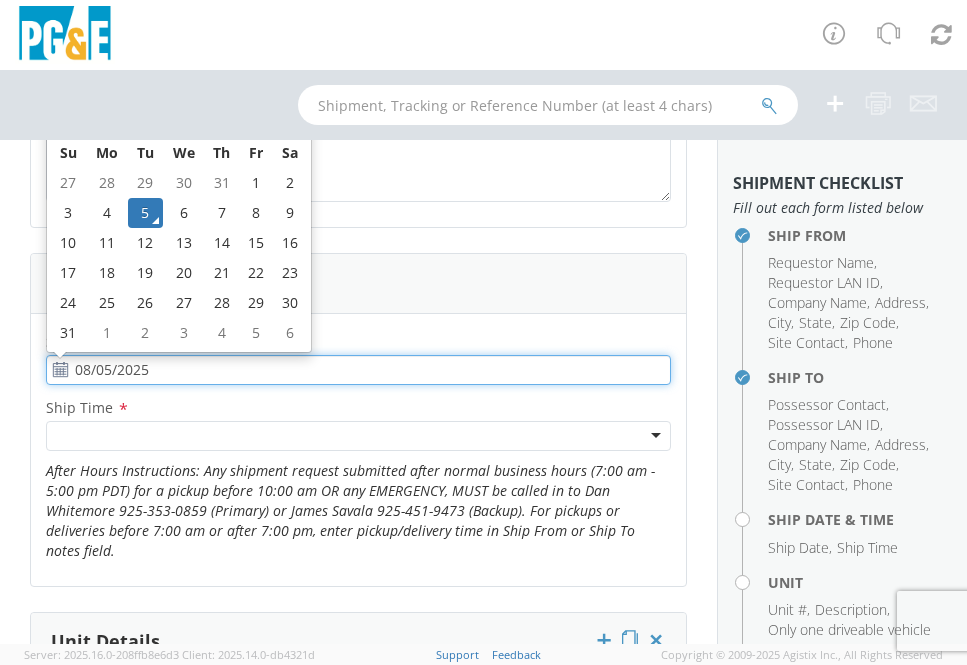 click on "08/05/2025" at bounding box center [358, 370] 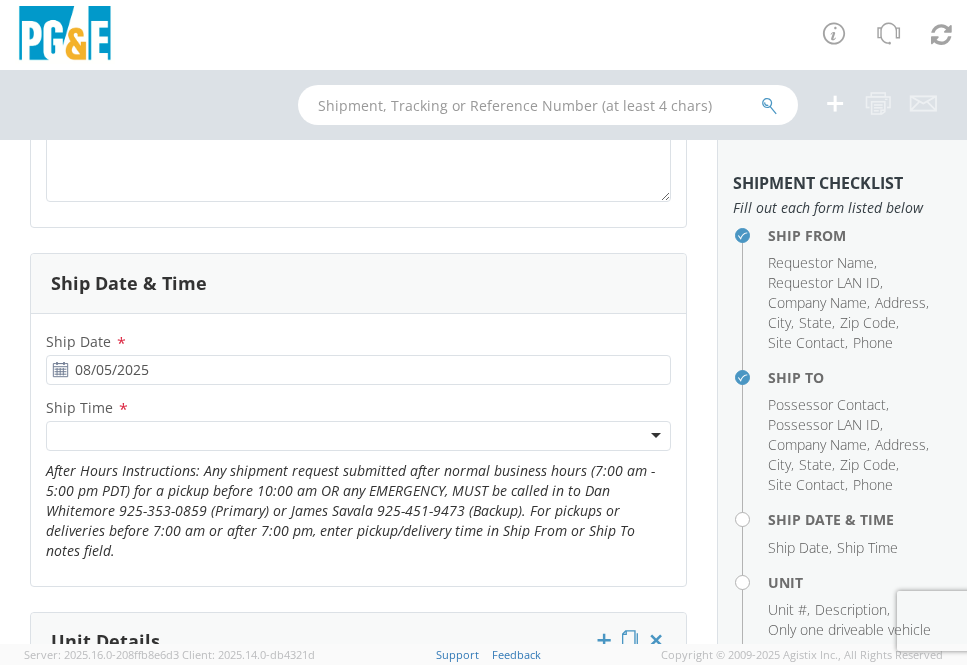 click 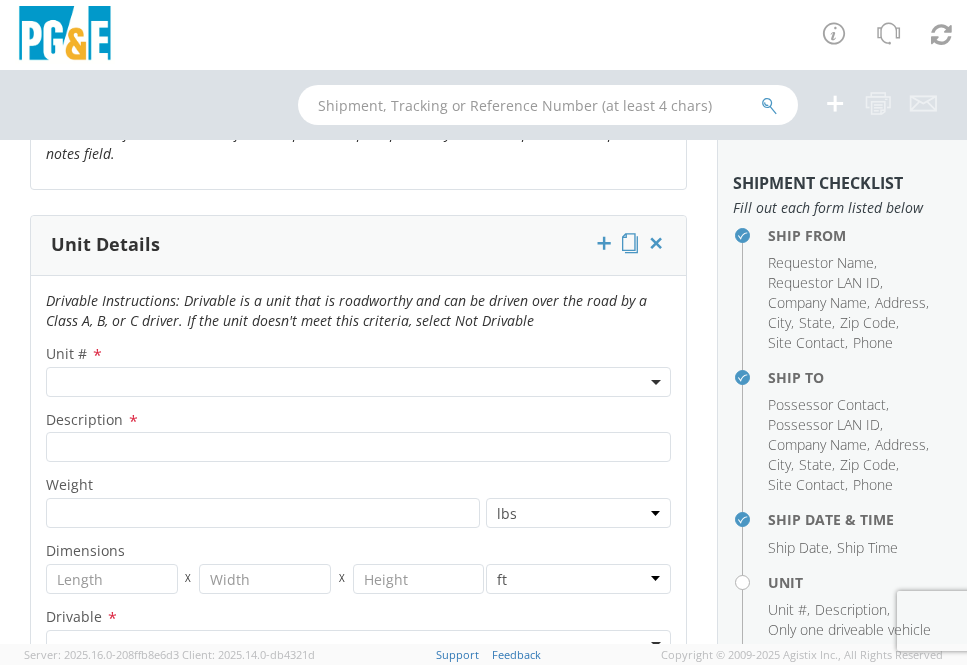 scroll, scrollTop: 2300, scrollLeft: 0, axis: vertical 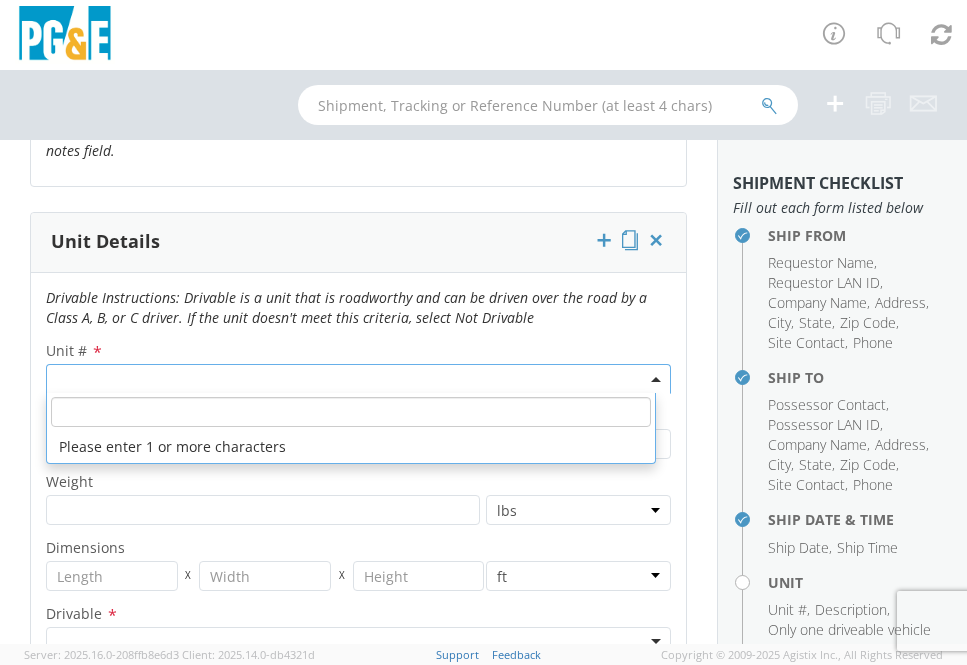 click 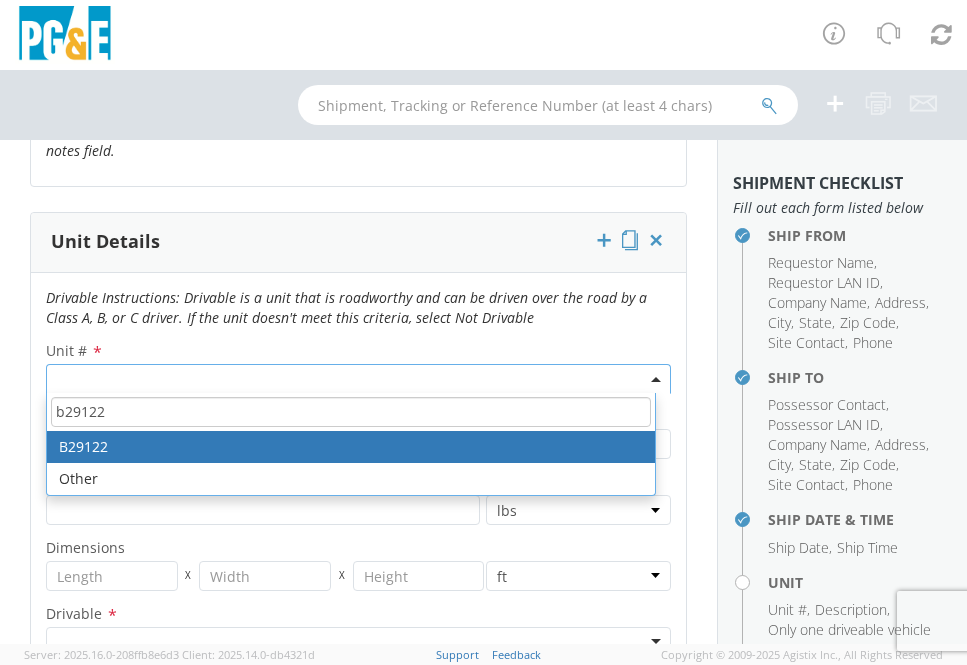 type on "b29122" 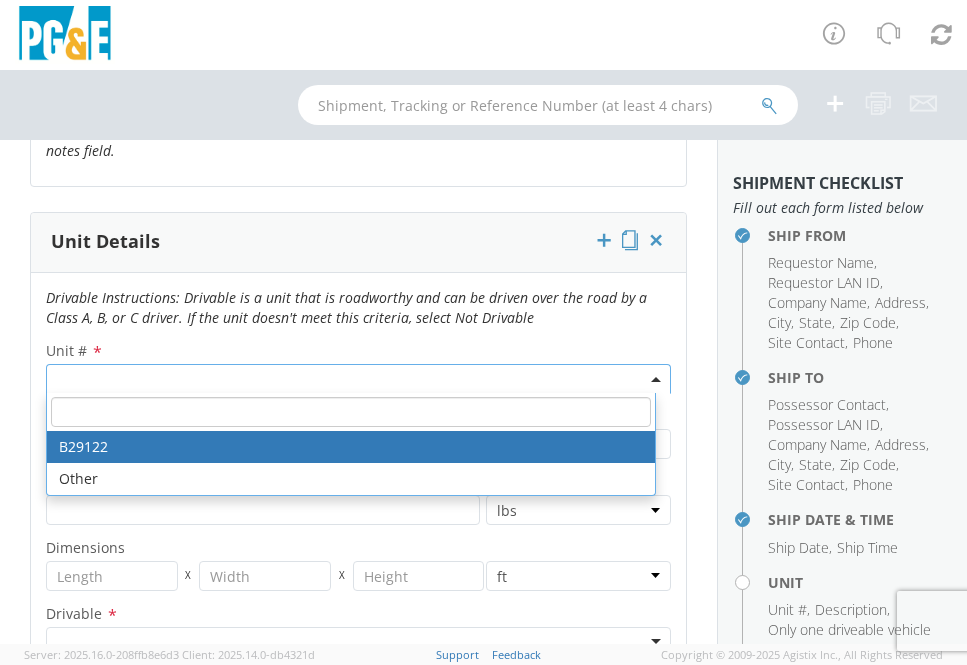 type on "TRAILER; WATER BLAST 1200GL" 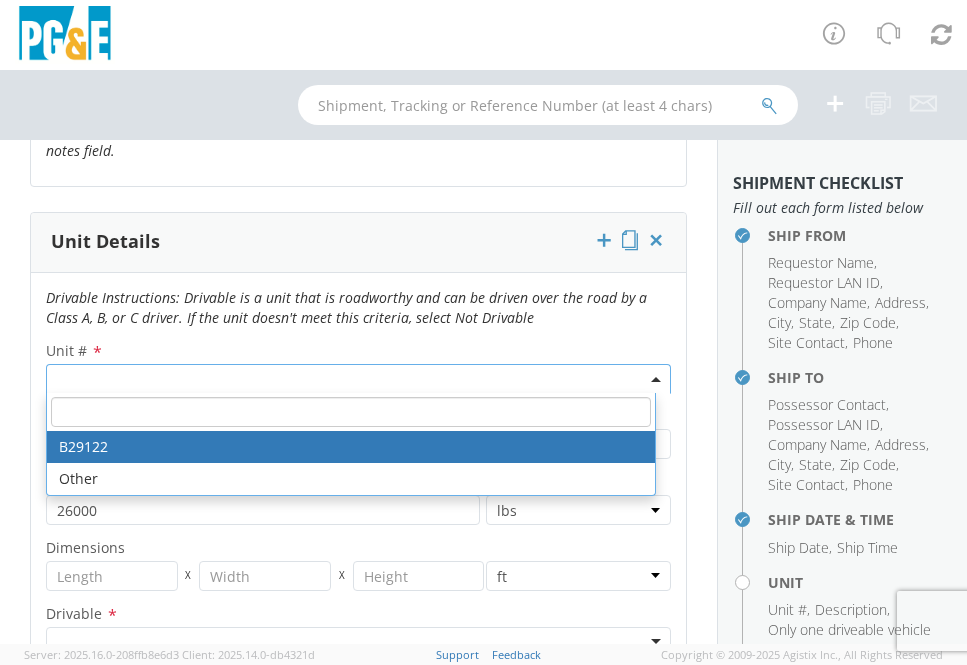 select on "B29122" 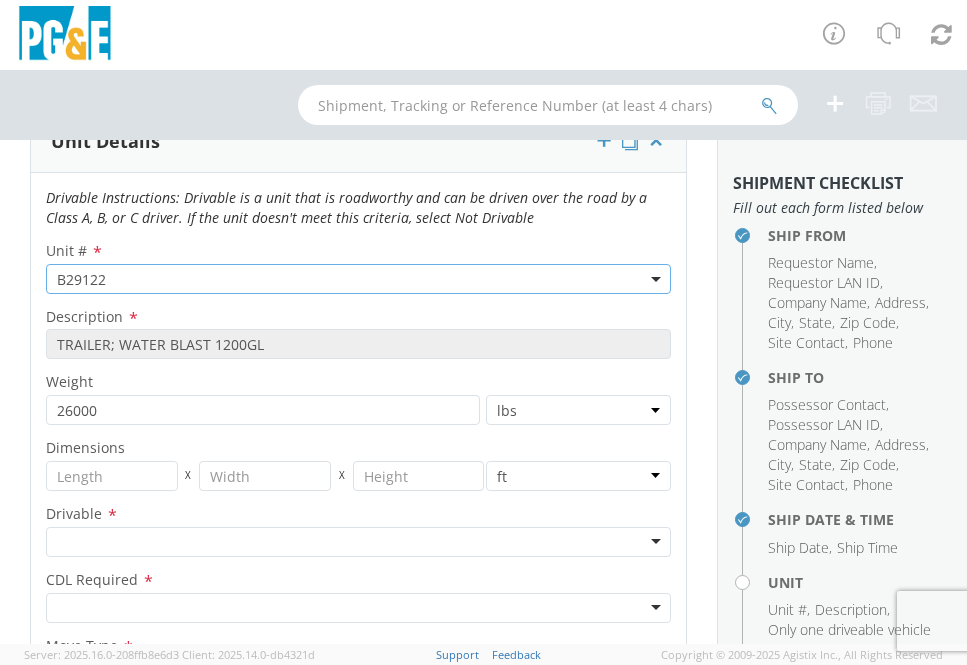scroll, scrollTop: 2500, scrollLeft: 0, axis: vertical 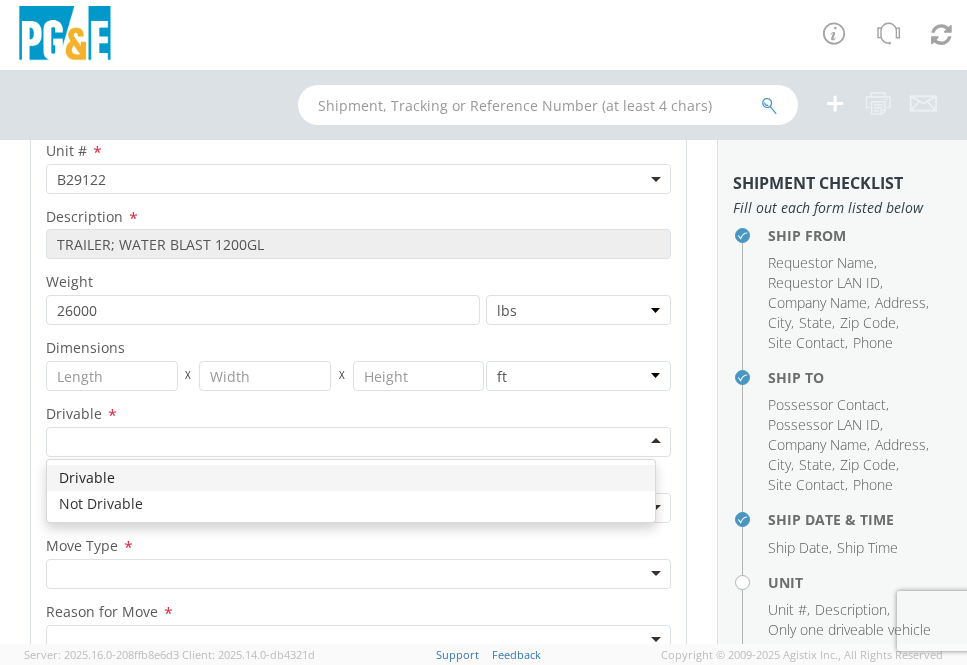 click 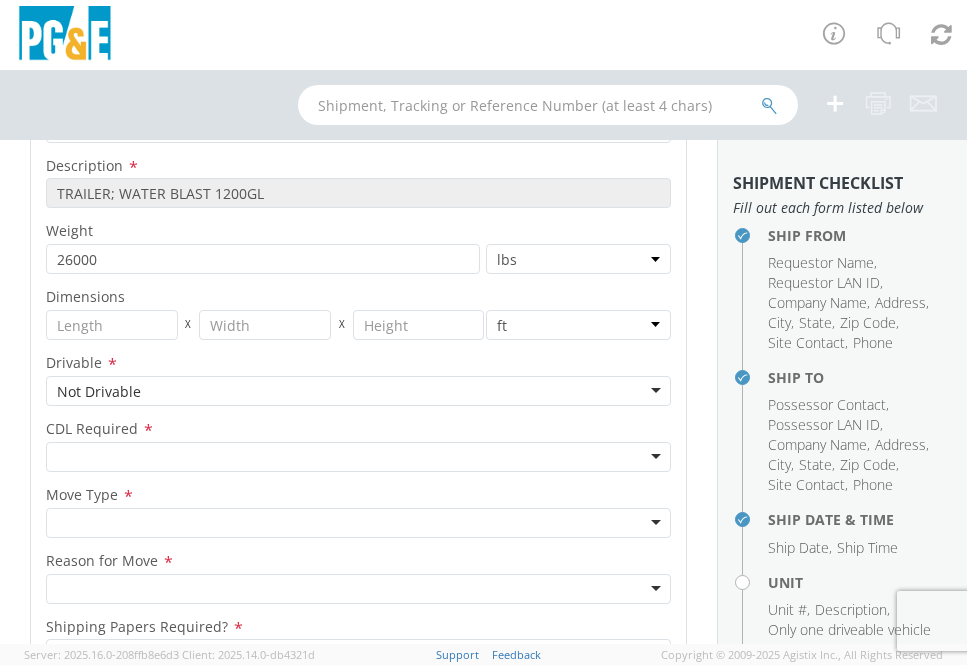 scroll, scrollTop: 2600, scrollLeft: 0, axis: vertical 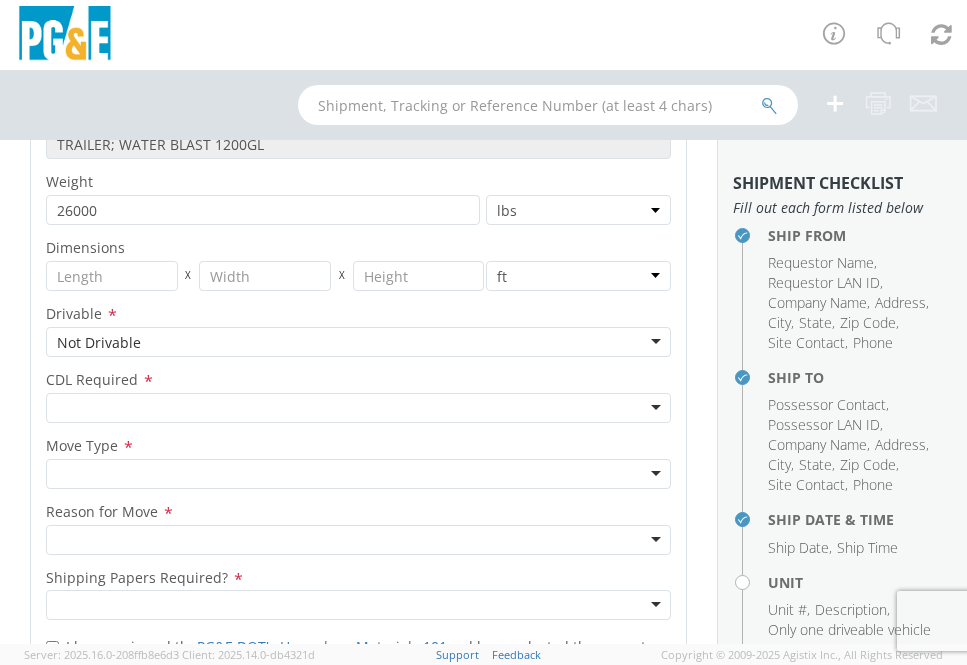 click 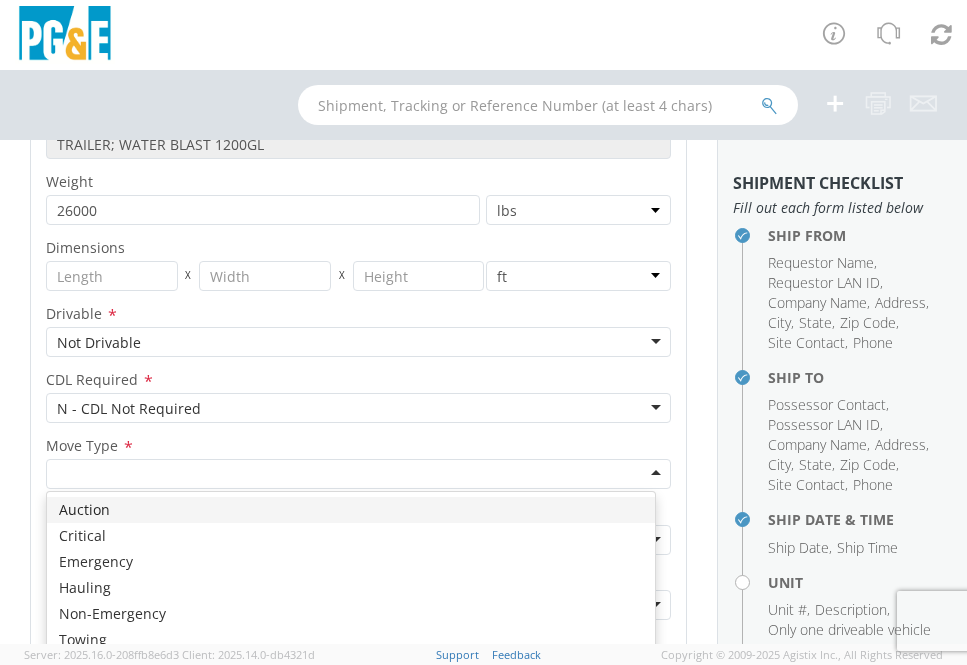 click 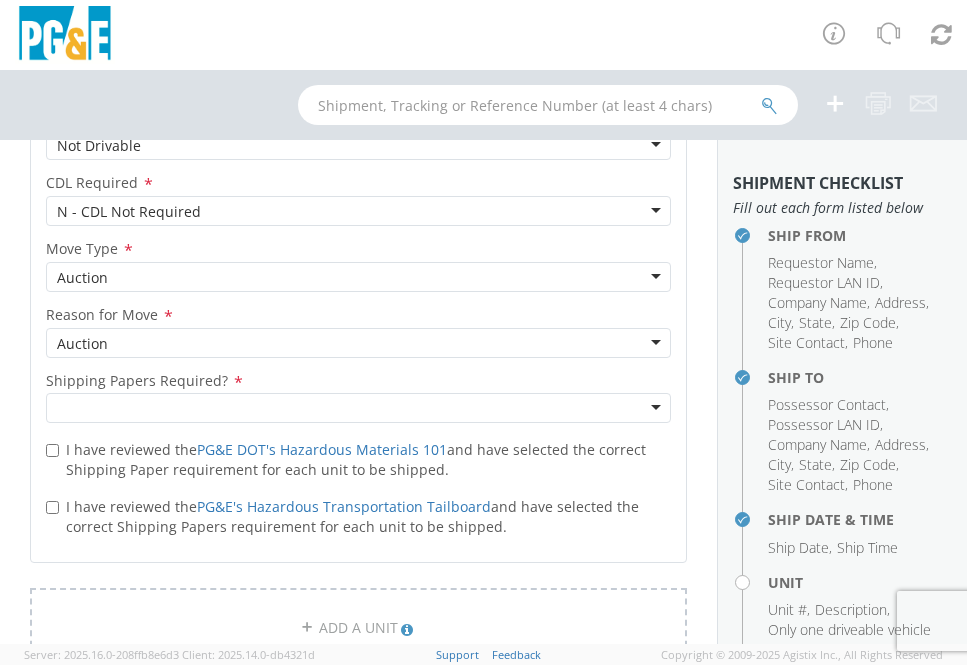 scroll, scrollTop: 2800, scrollLeft: 0, axis: vertical 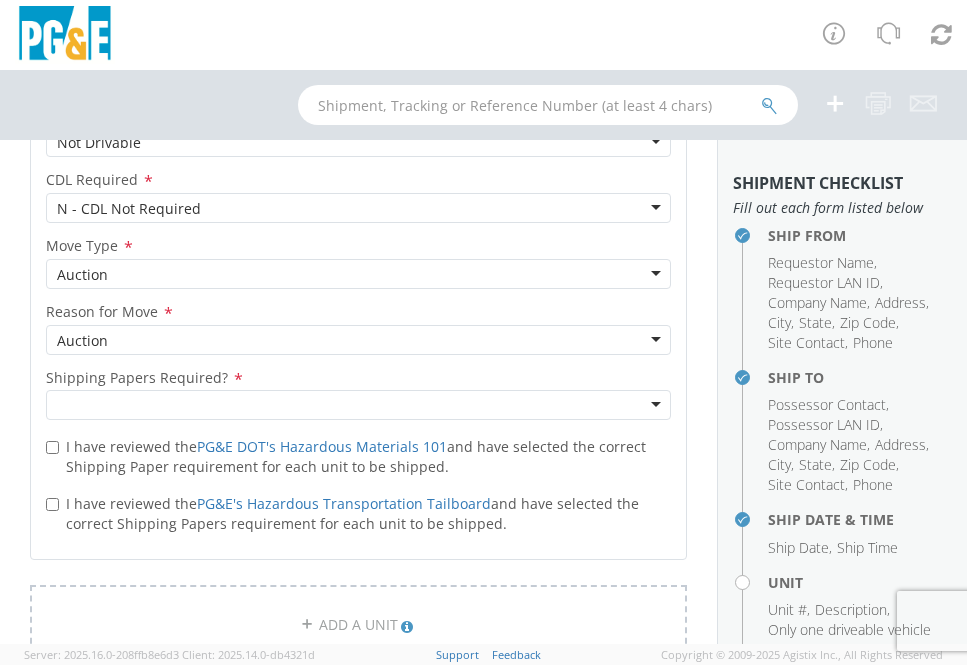 click 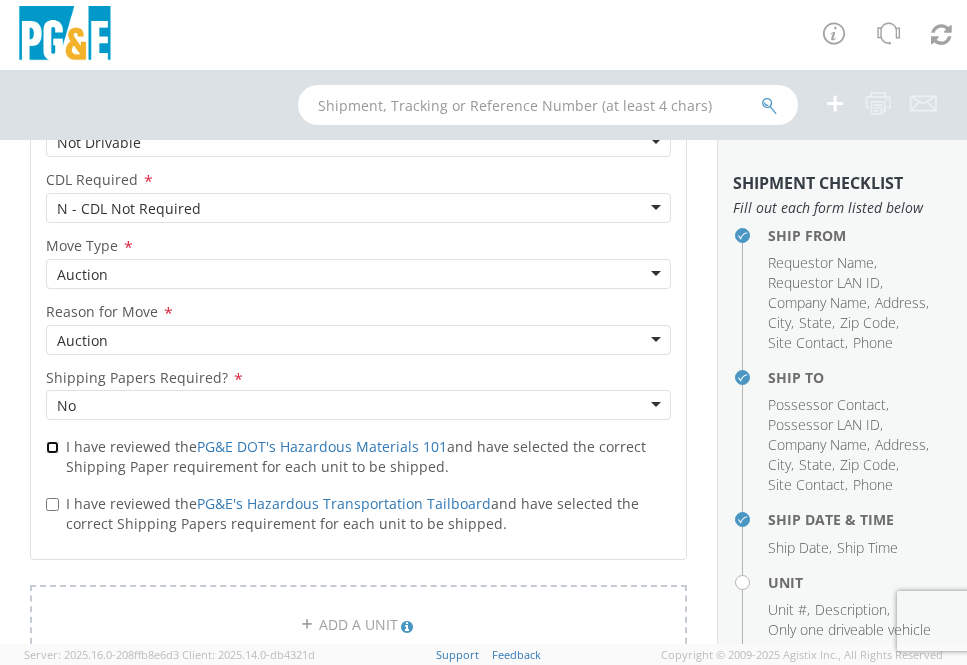 click on "I have reviewed the  PG&E DOT's Hazardous Materials 101
and have selected the correct Shipping Paper requirement for each unit to be shipped." at bounding box center [52, 447] 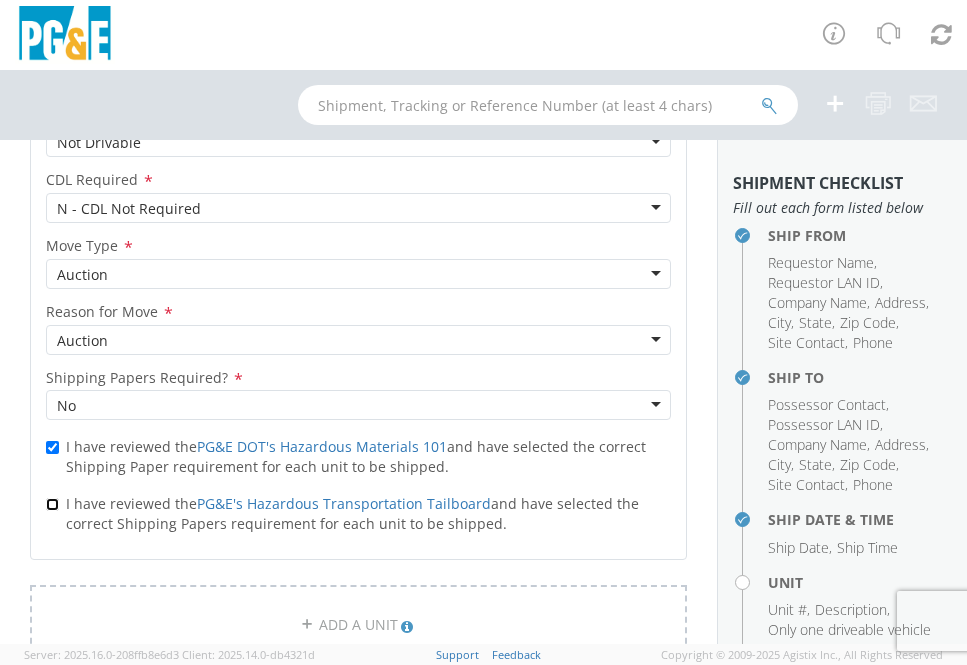 click on "I have reviewed the  PG&E's Hazardous Transportation Tailboard
and have selected the correct Shipping Papers requirement for each unit to be shipped." at bounding box center [52, 504] 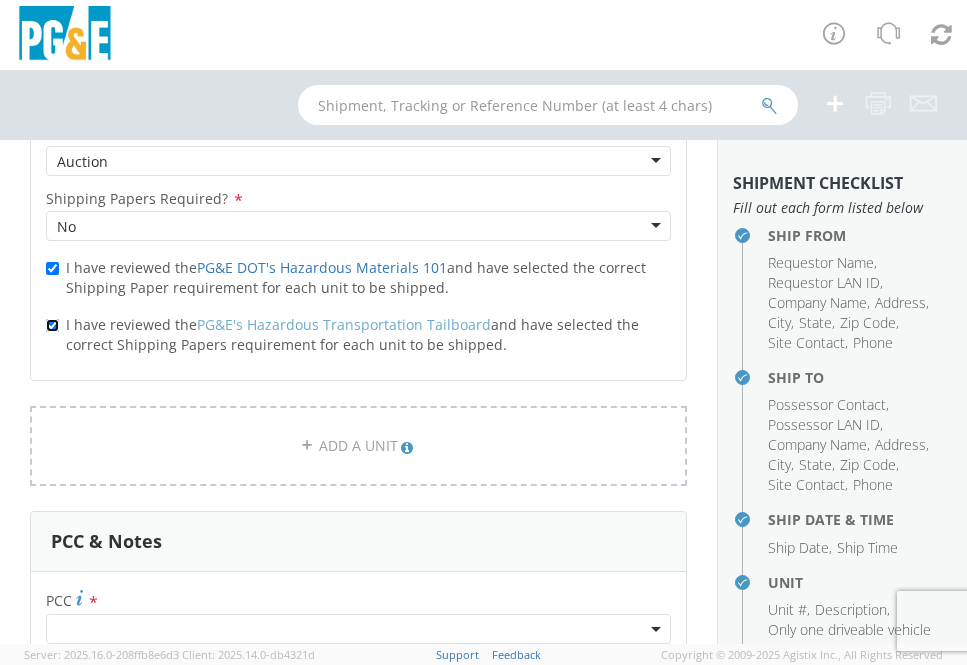 scroll, scrollTop: 3100, scrollLeft: 0, axis: vertical 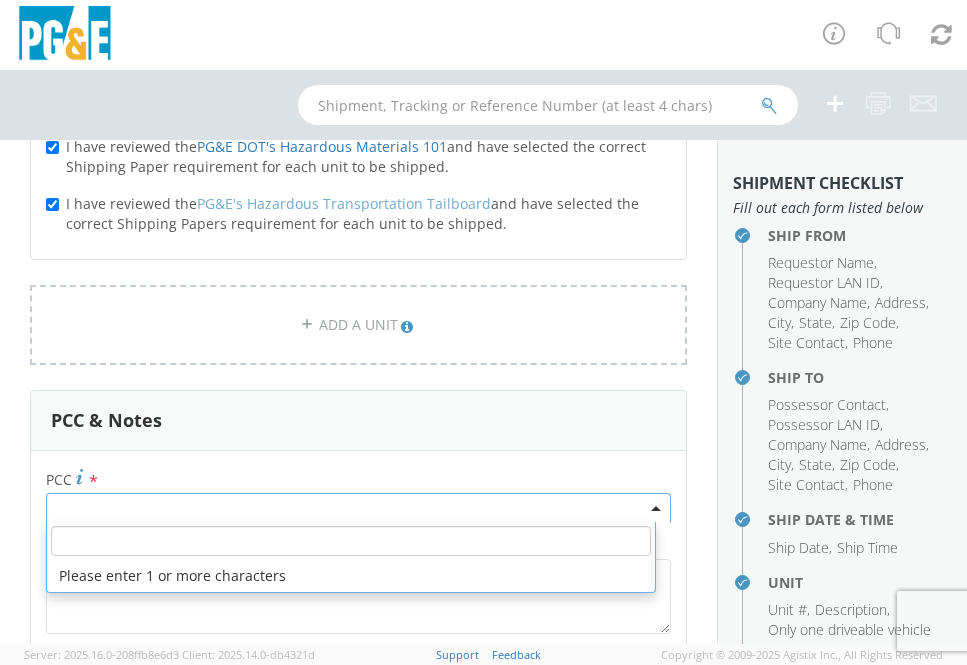 click 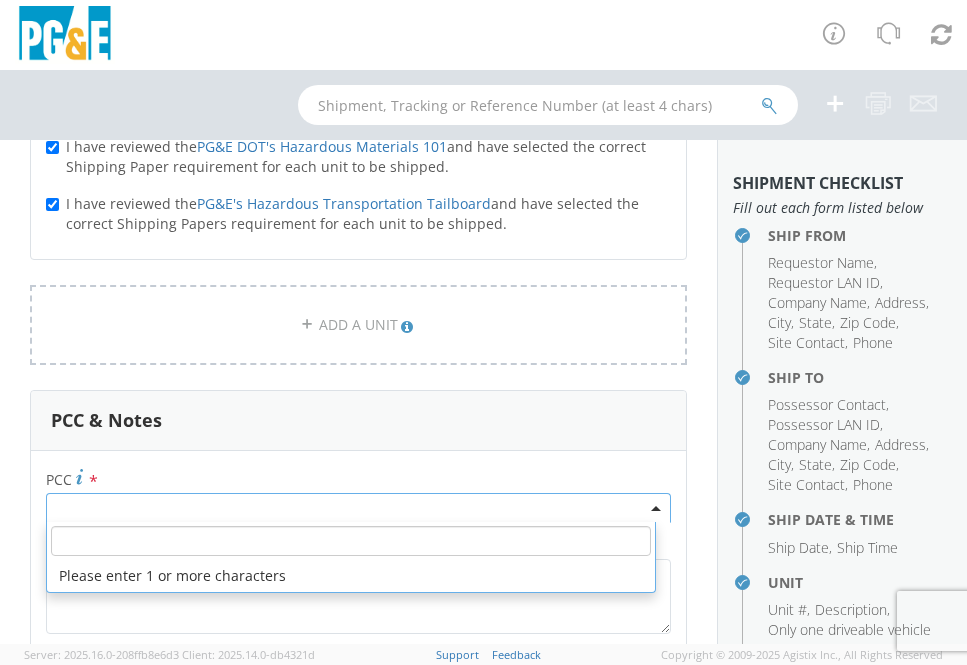 click 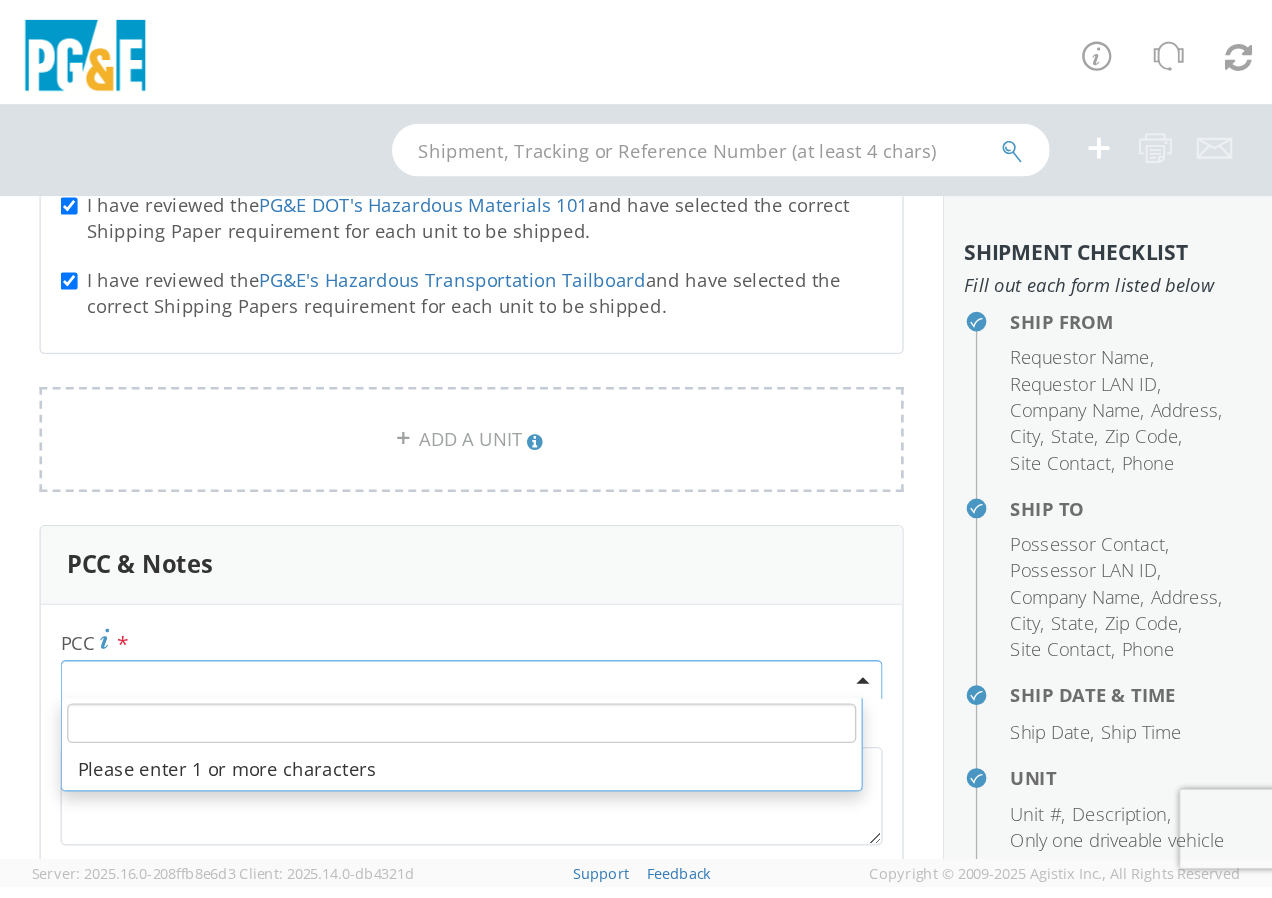 scroll, scrollTop: 3100, scrollLeft: 0, axis: vertical 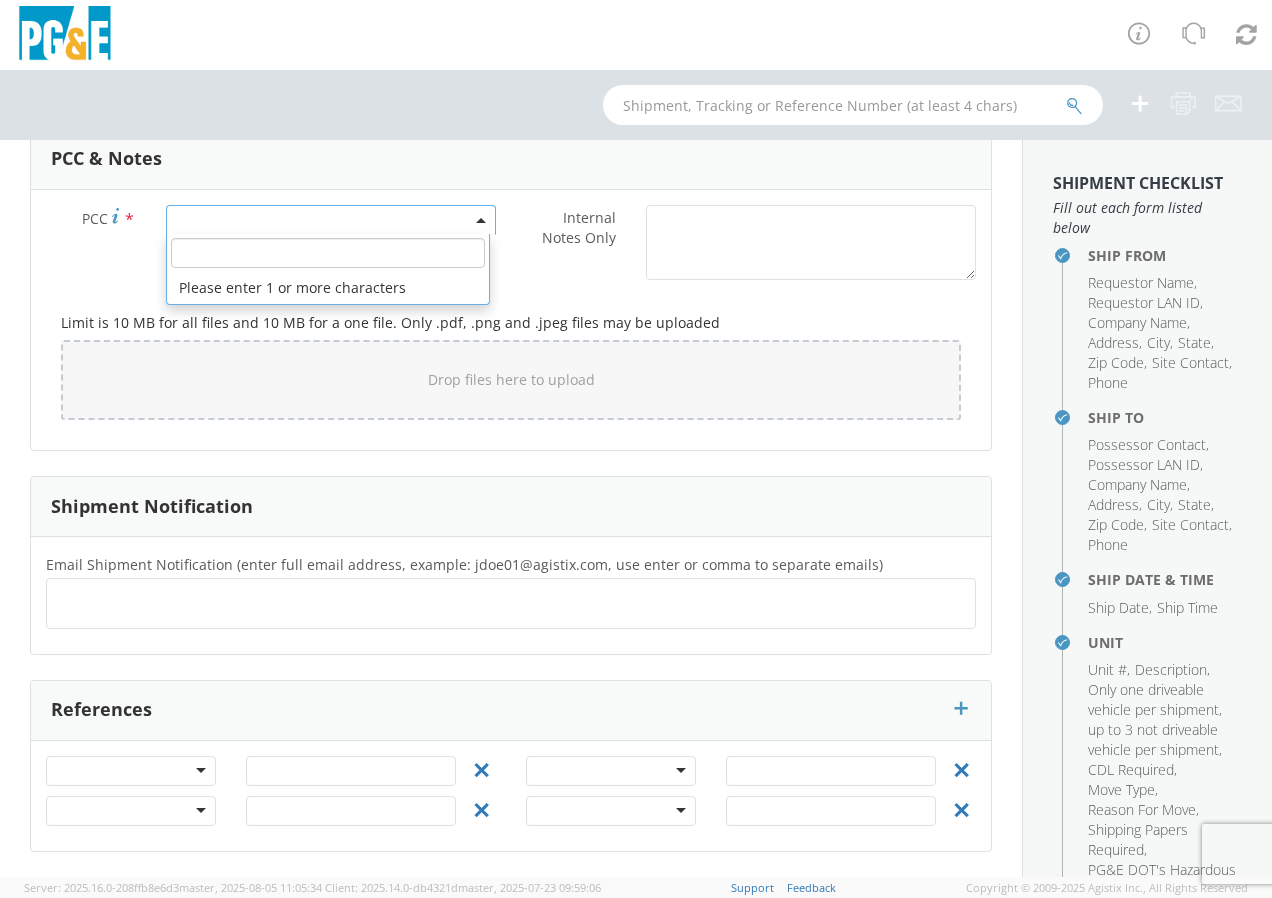 click 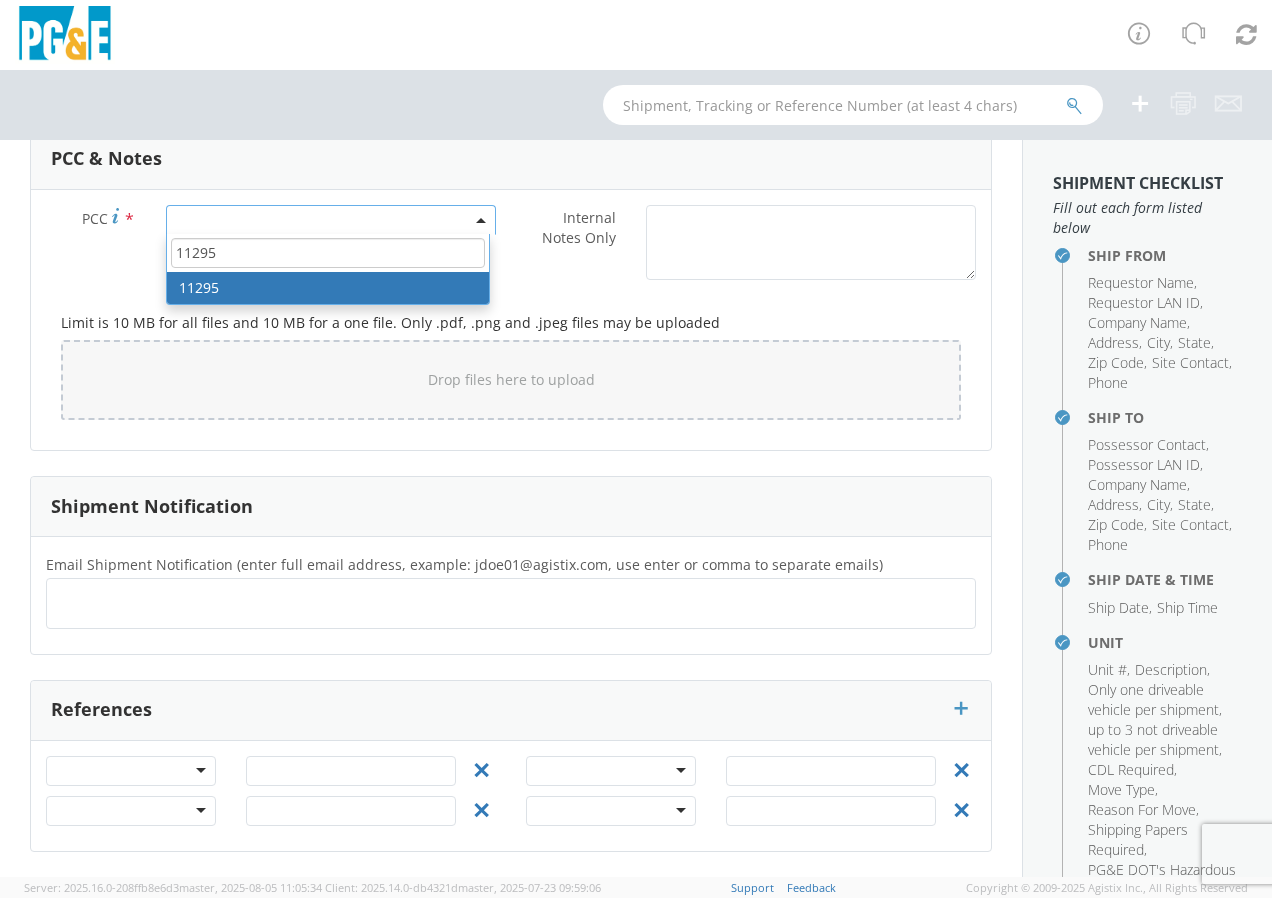 type on "11295" 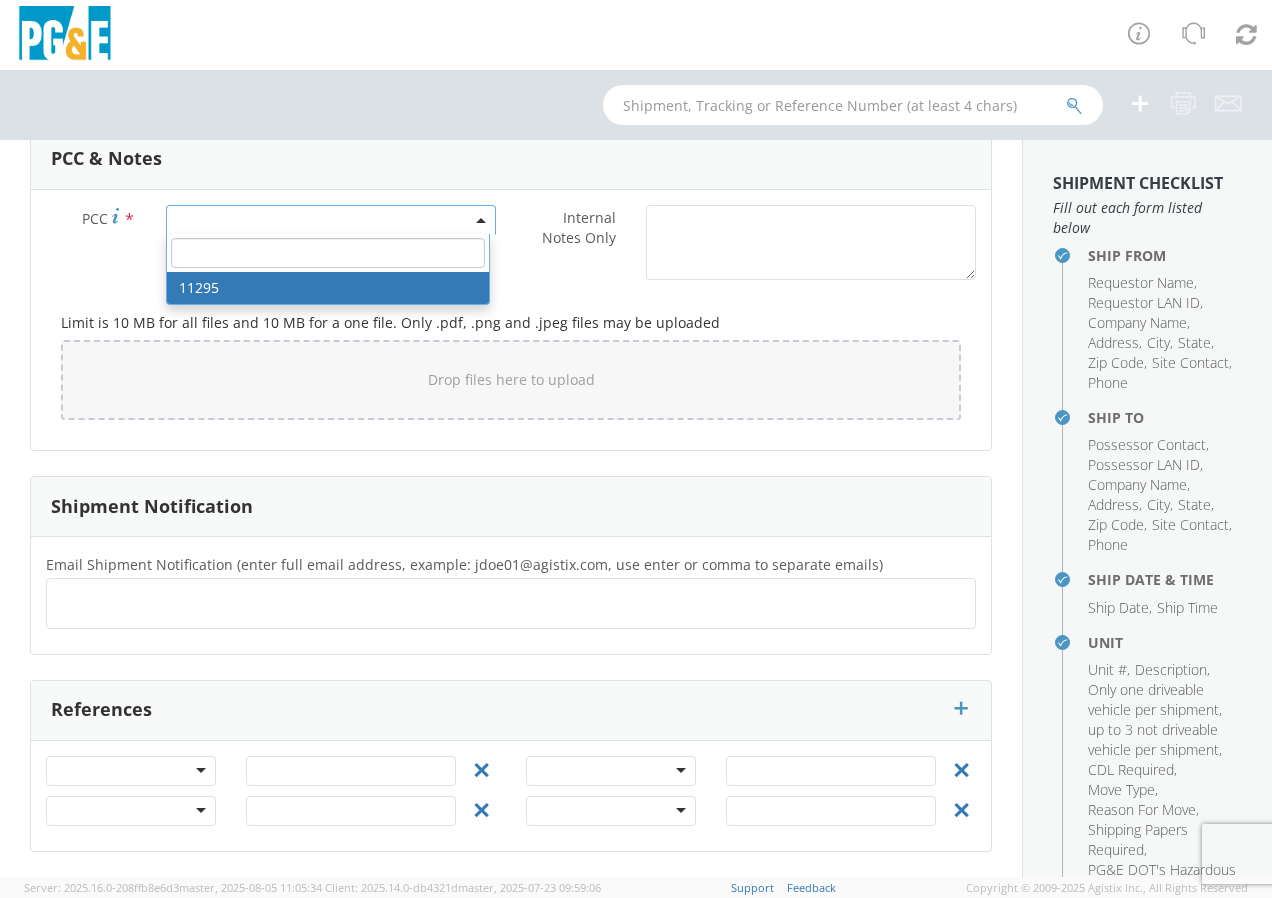 select on "11295" 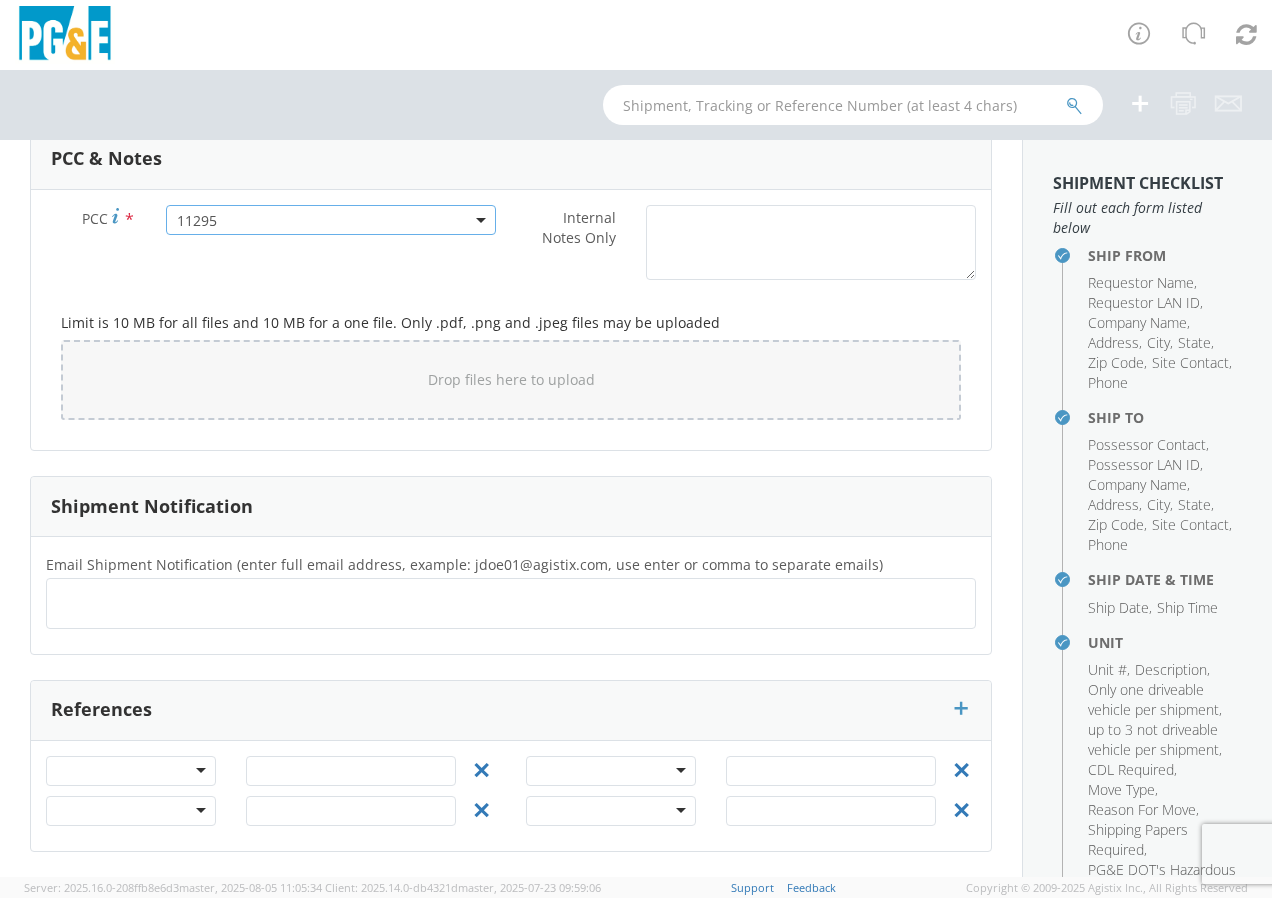 click 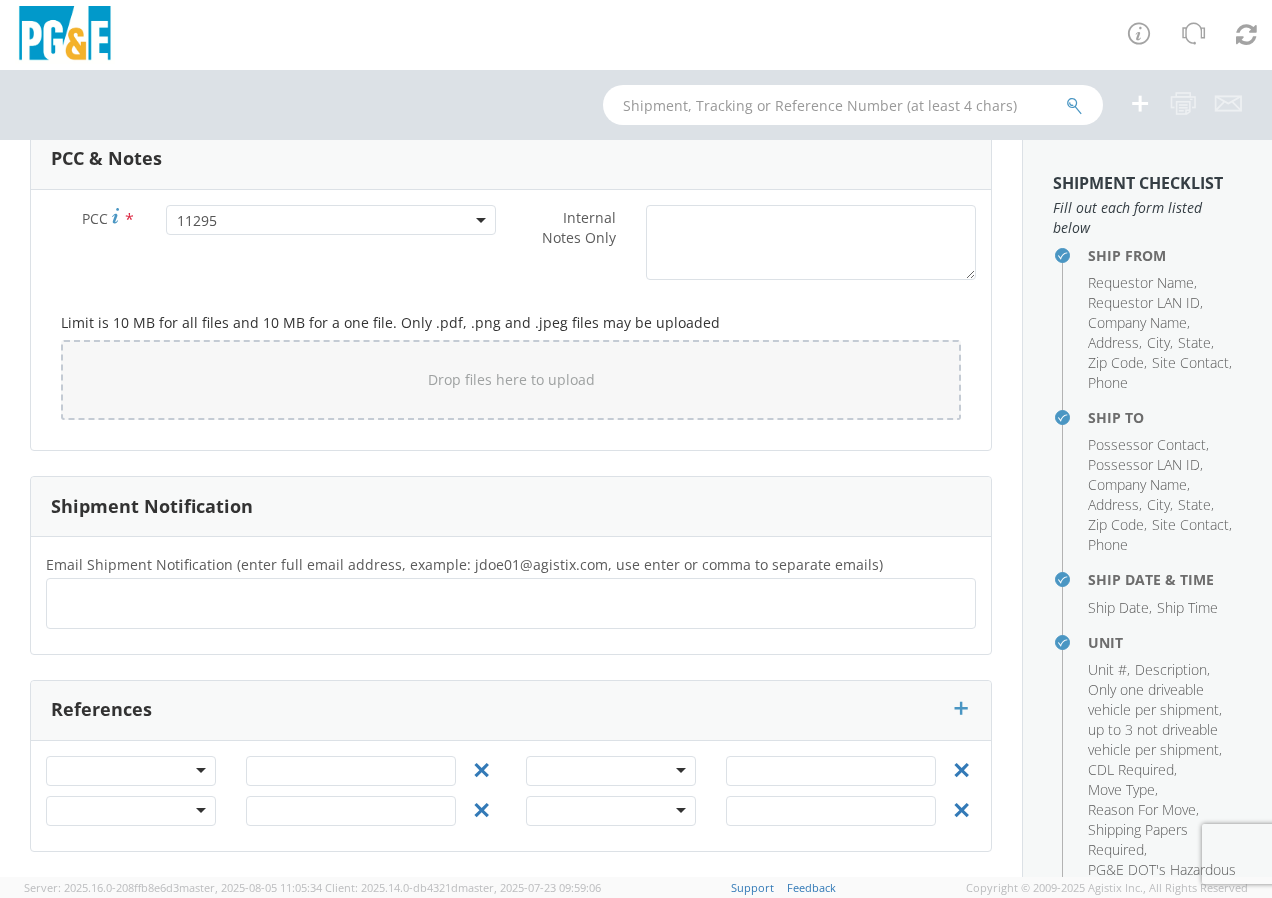 type on "j" 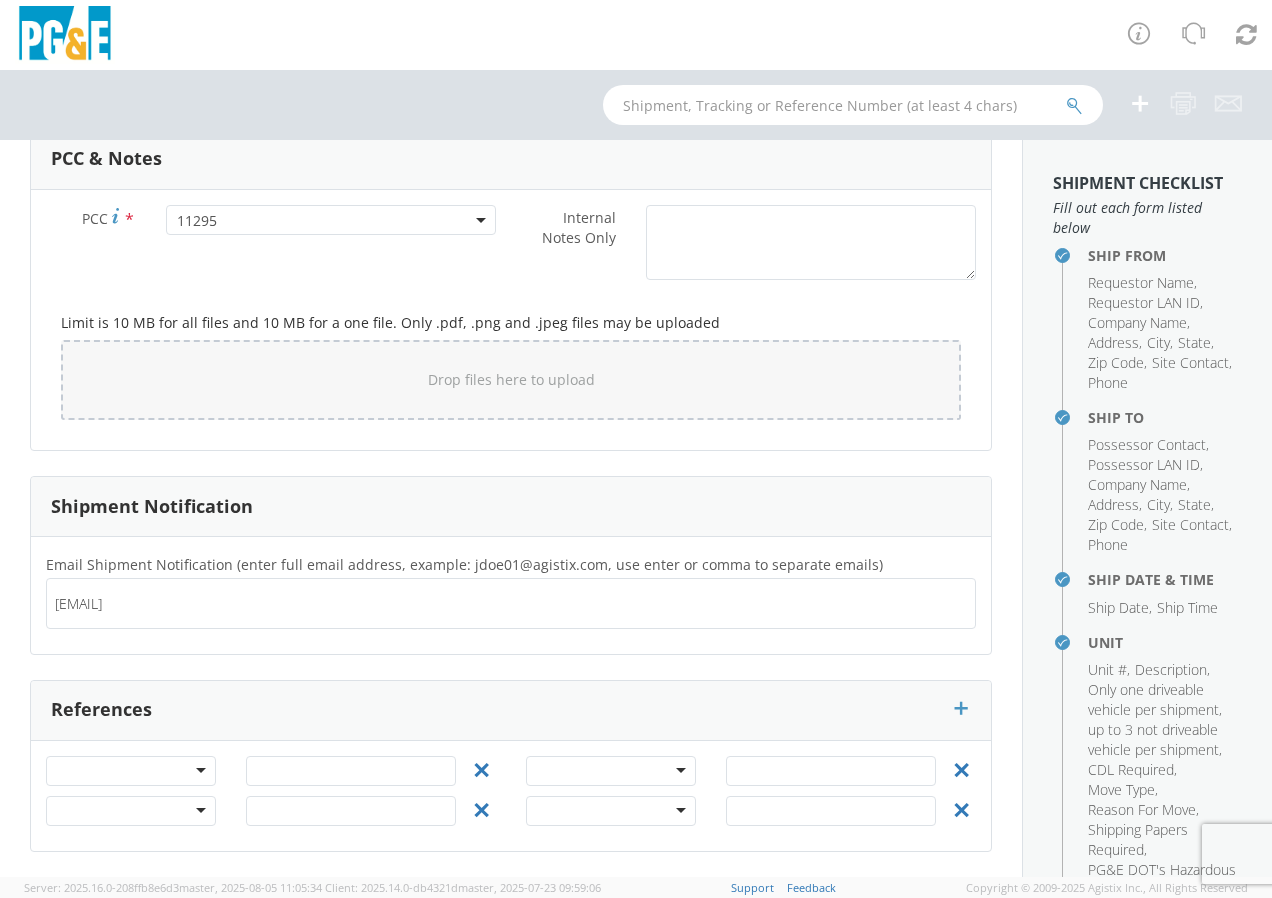 type on "[EMAIL]" 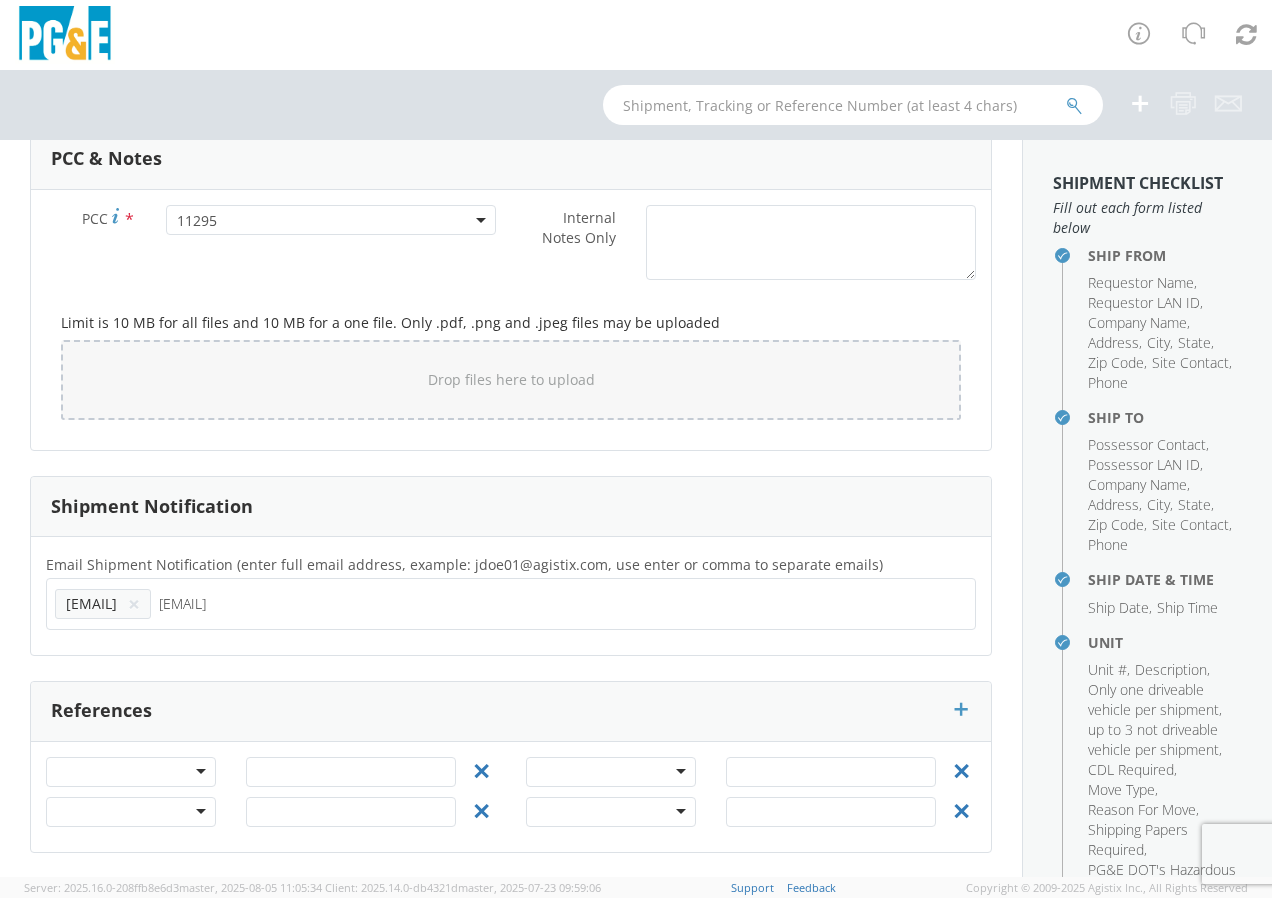 type on "[EMAIL]" 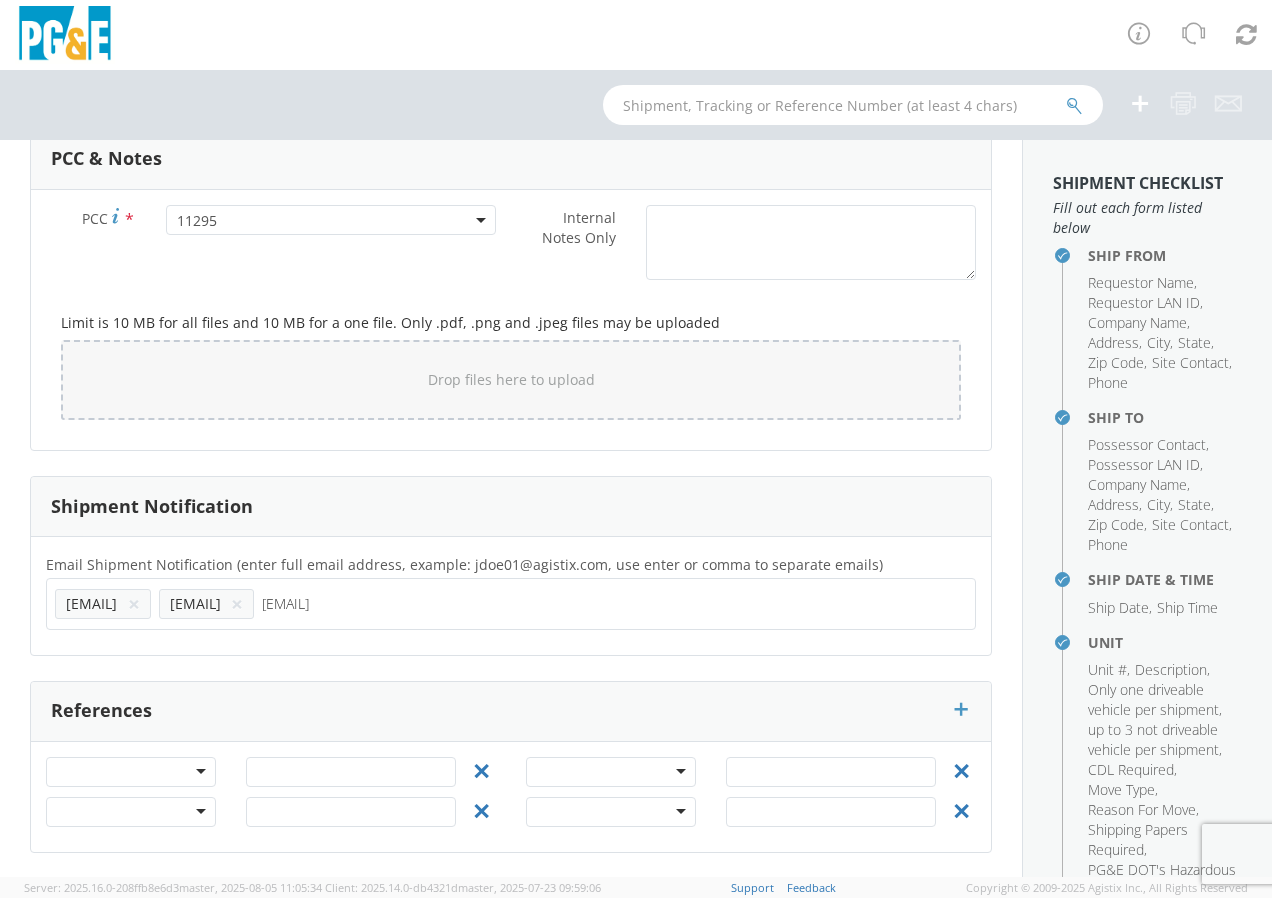 type on "[EMAIL]" 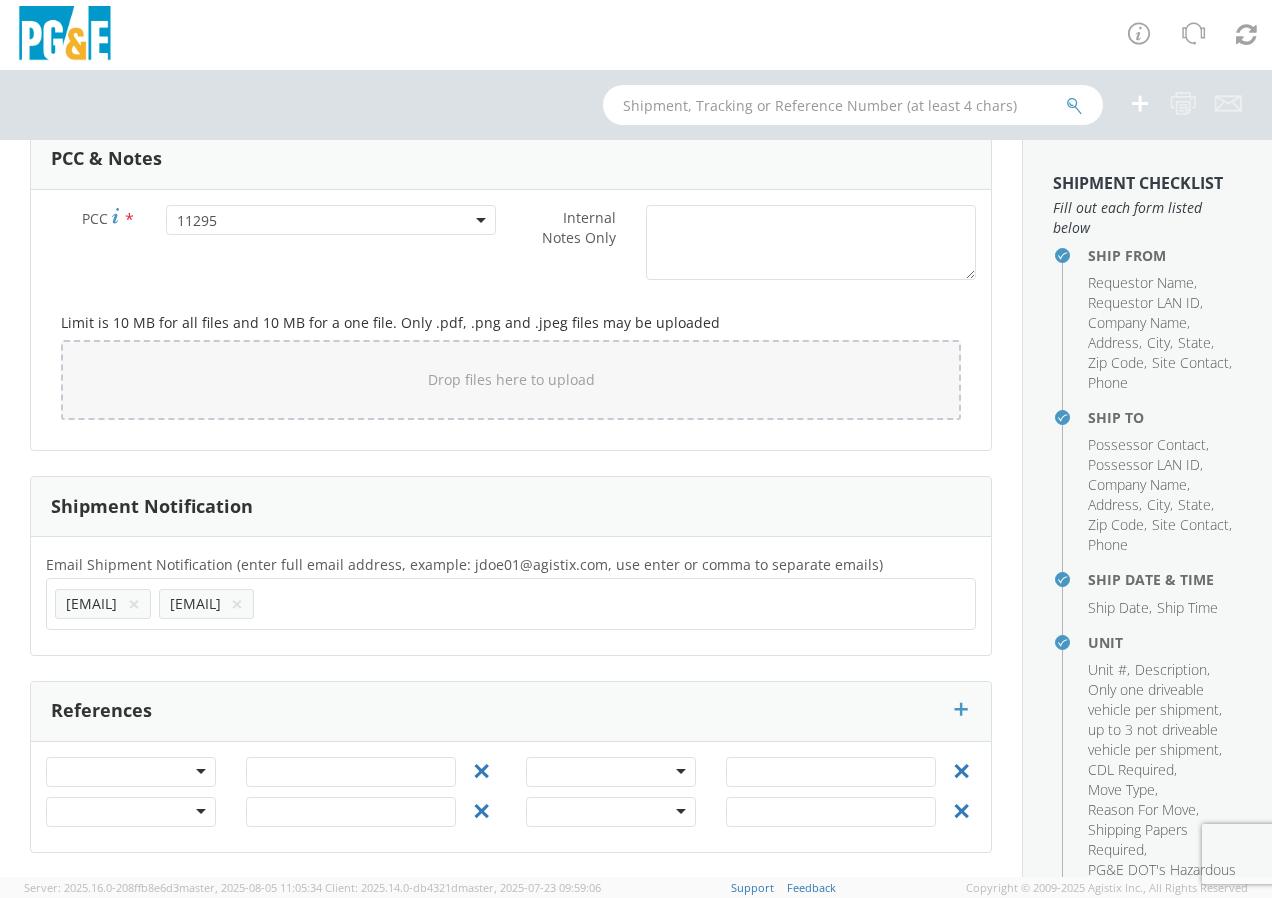 scroll, scrollTop: 0, scrollLeft: 0, axis: both 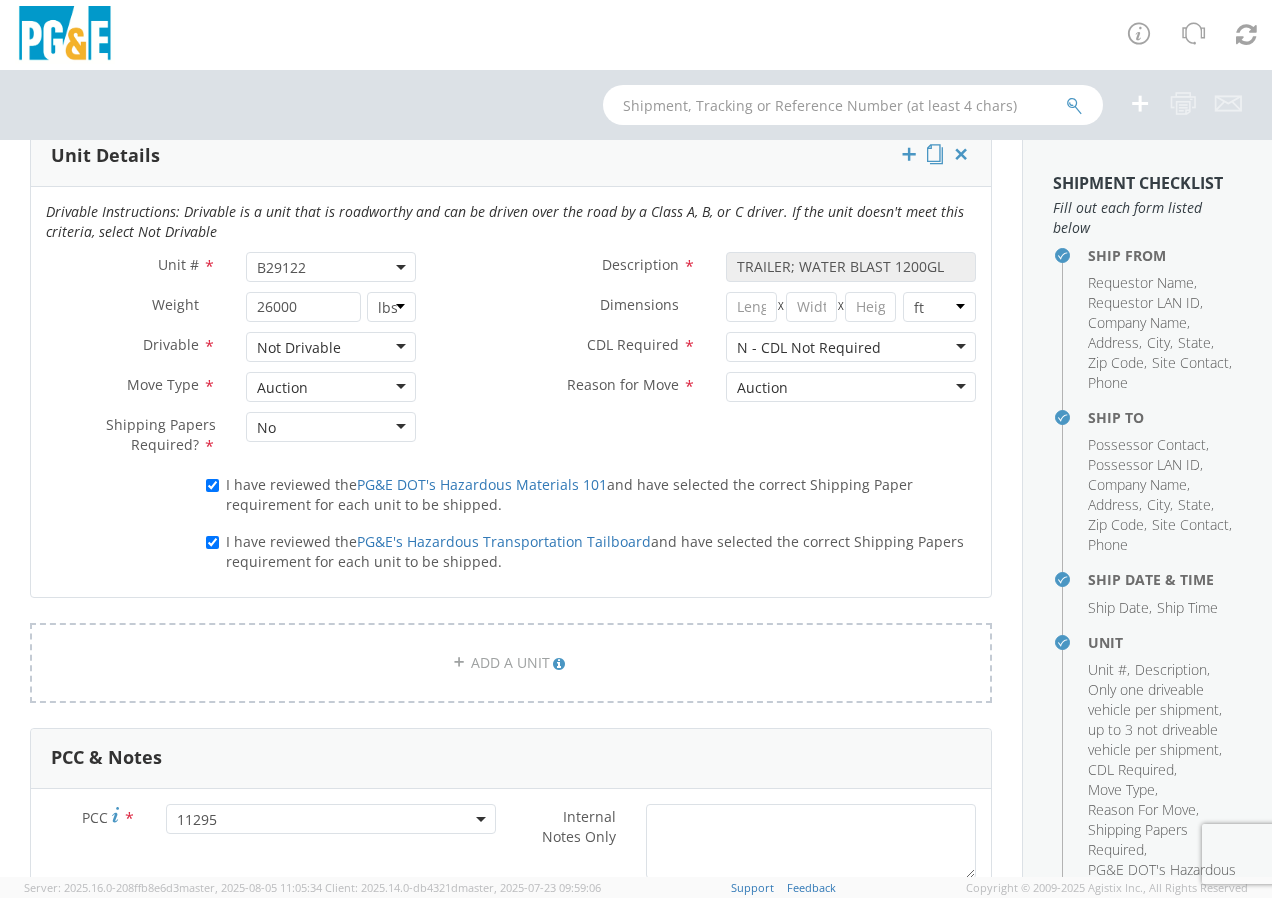 click on "N - CDL Not Required" 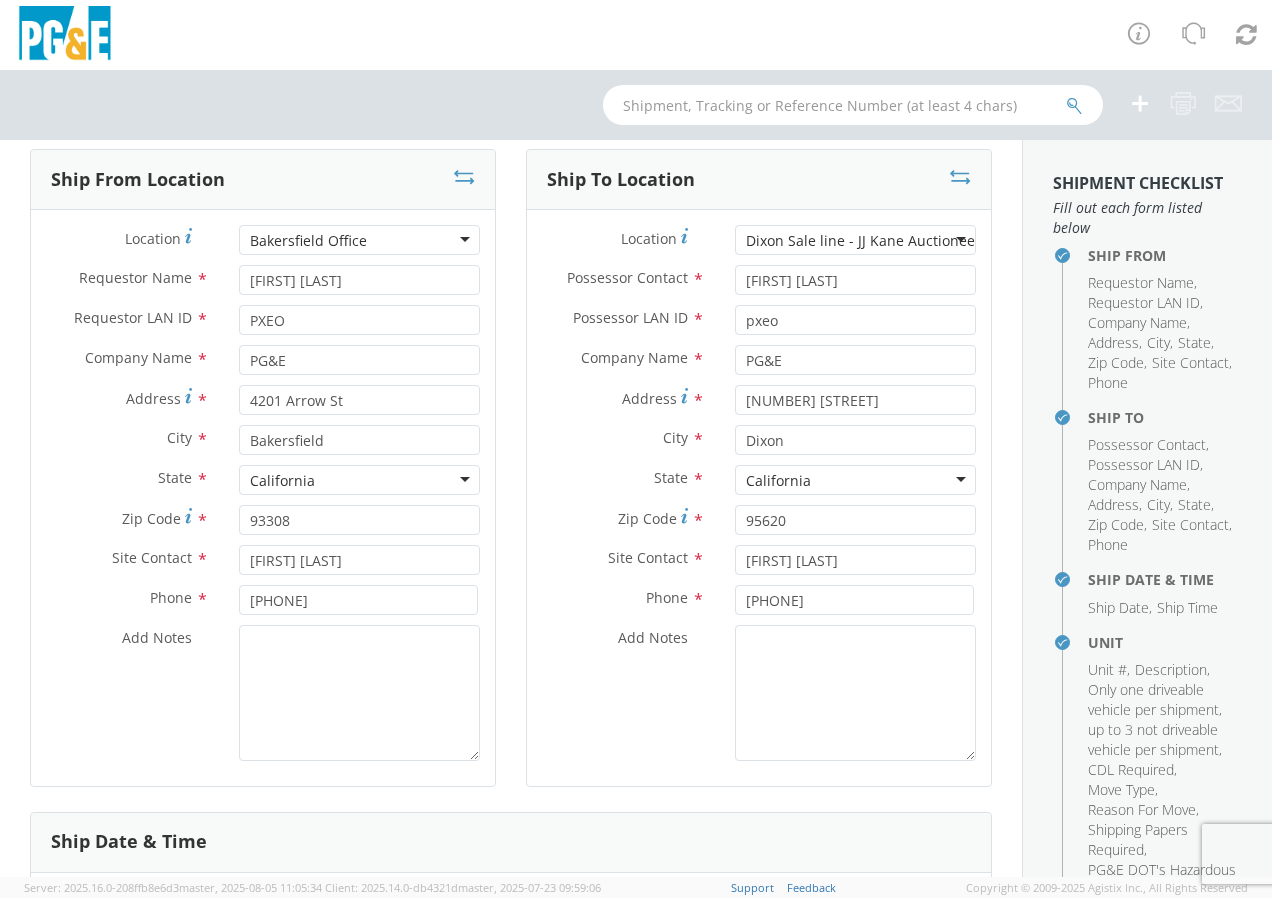 scroll, scrollTop: 0, scrollLeft: 0, axis: both 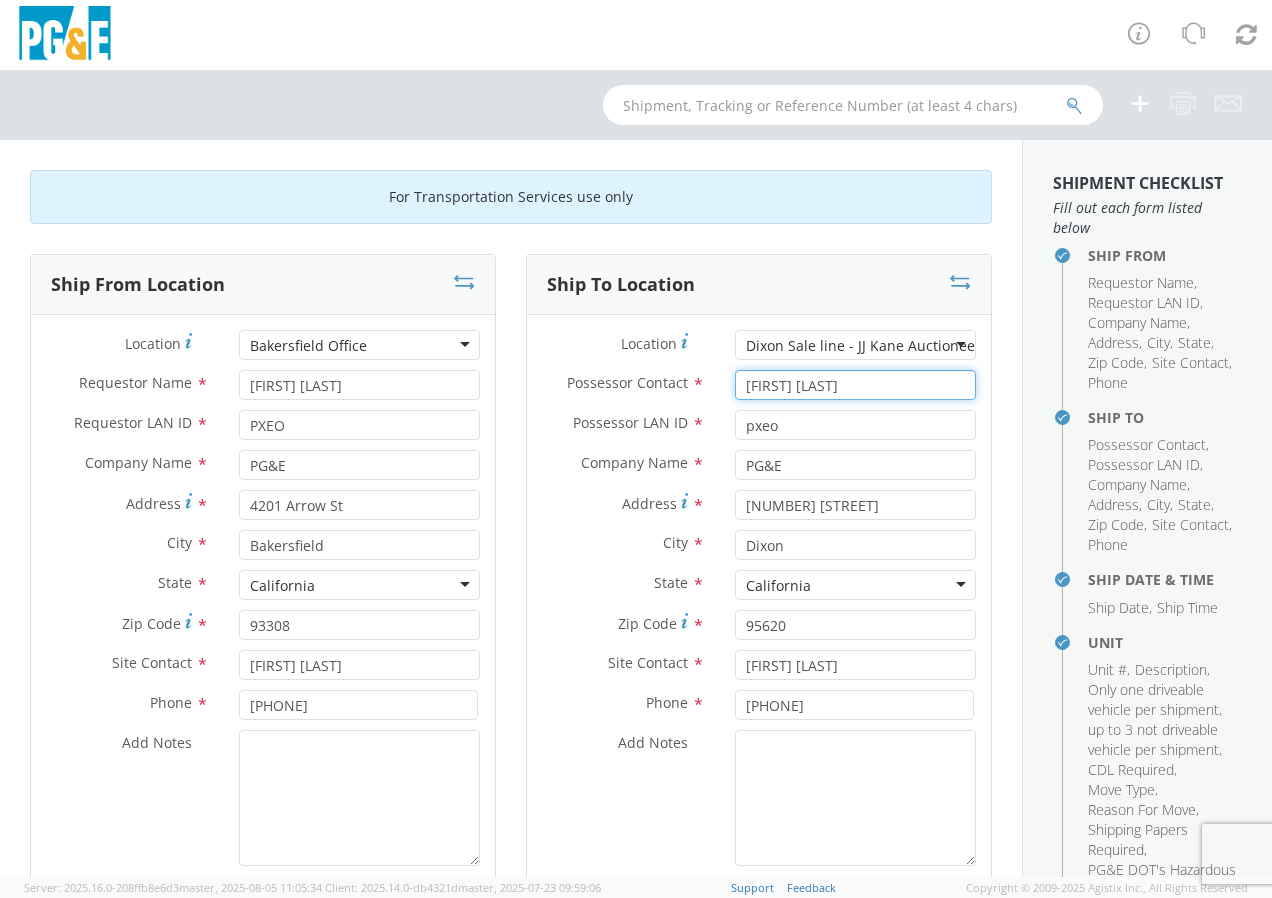 drag, startPoint x: 808, startPoint y: 387, endPoint x: 671, endPoint y: 391, distance: 137.05838 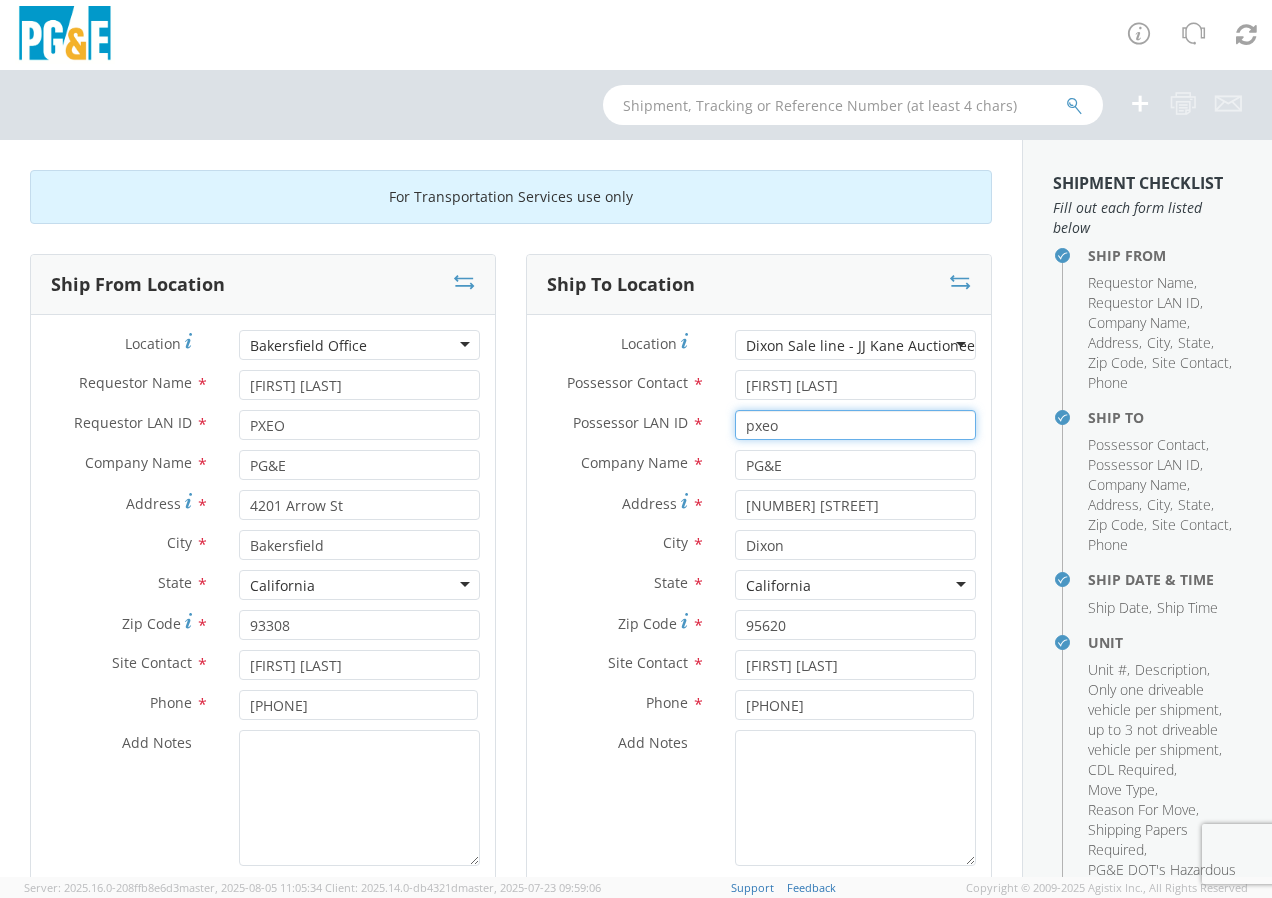 type on "m" 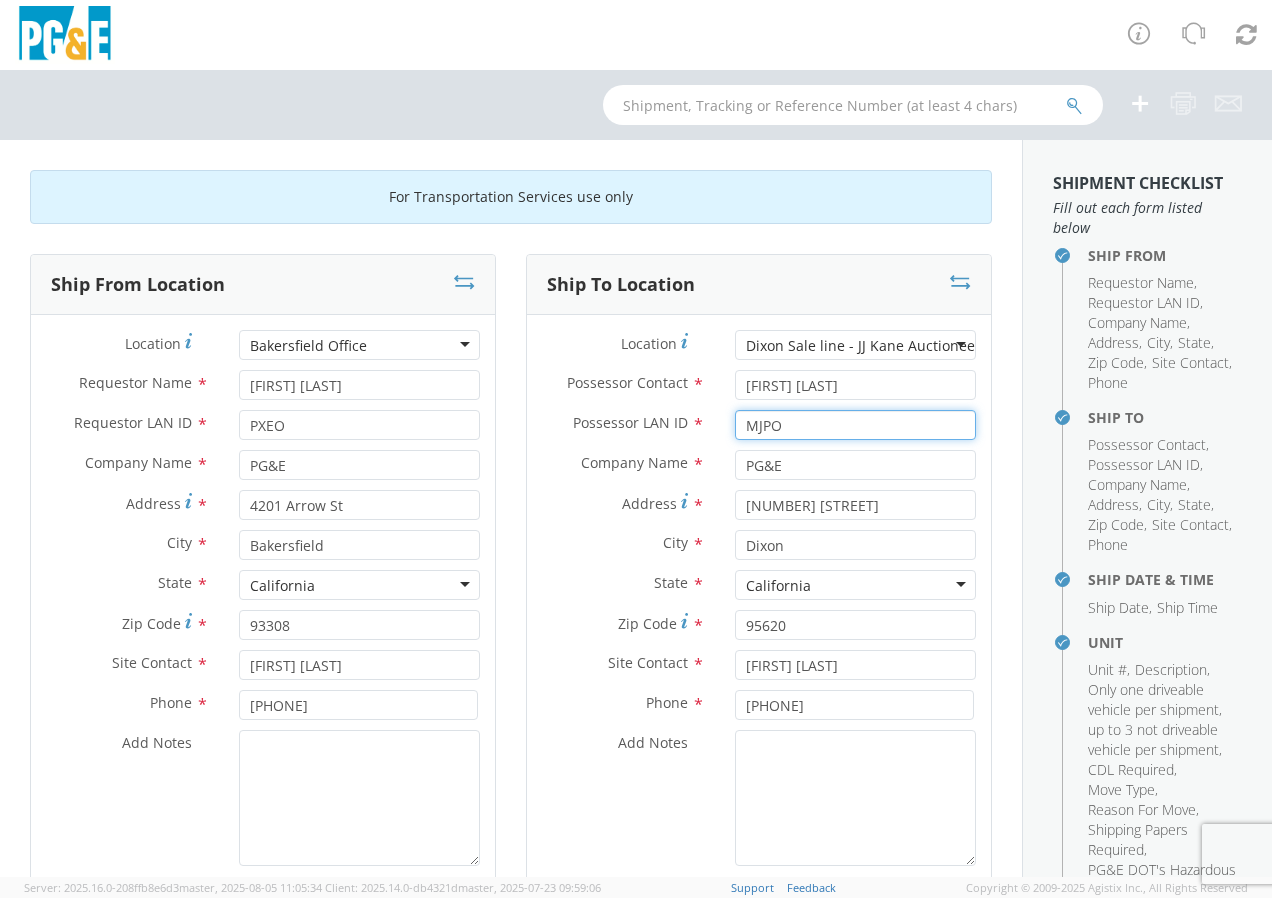 click on "MJPO" at bounding box center (855, 425) 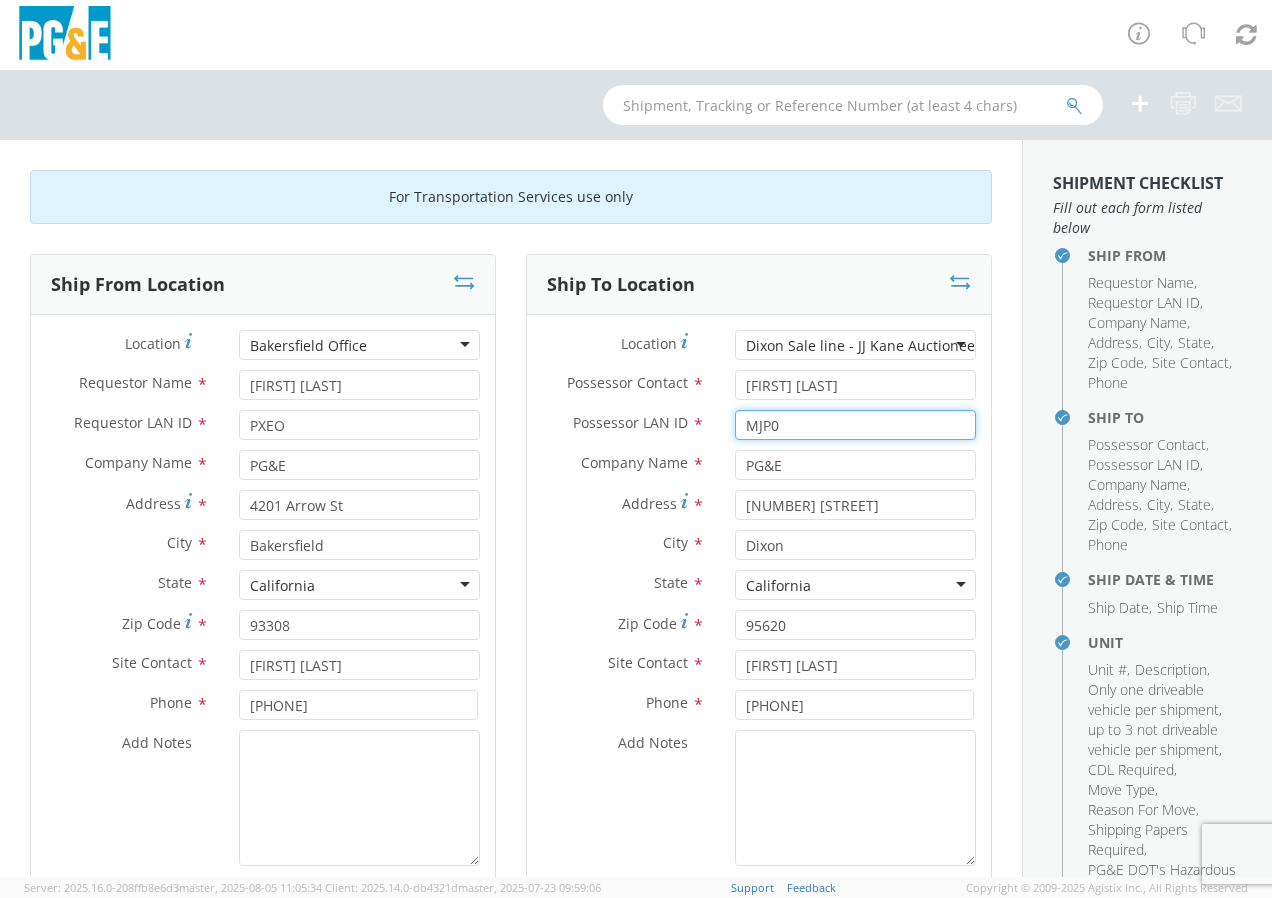 type on "MJP0" 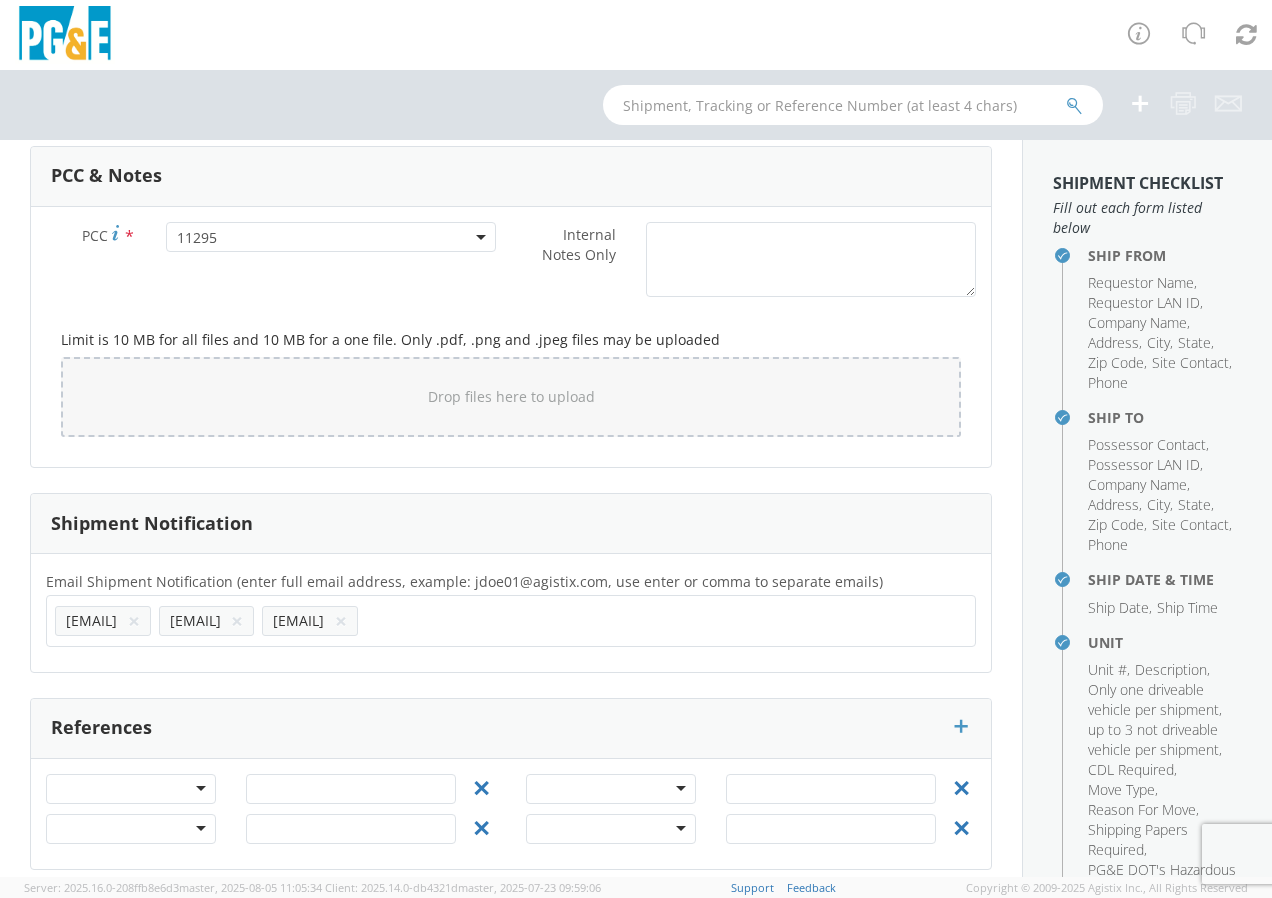 scroll, scrollTop: 1618, scrollLeft: 0, axis: vertical 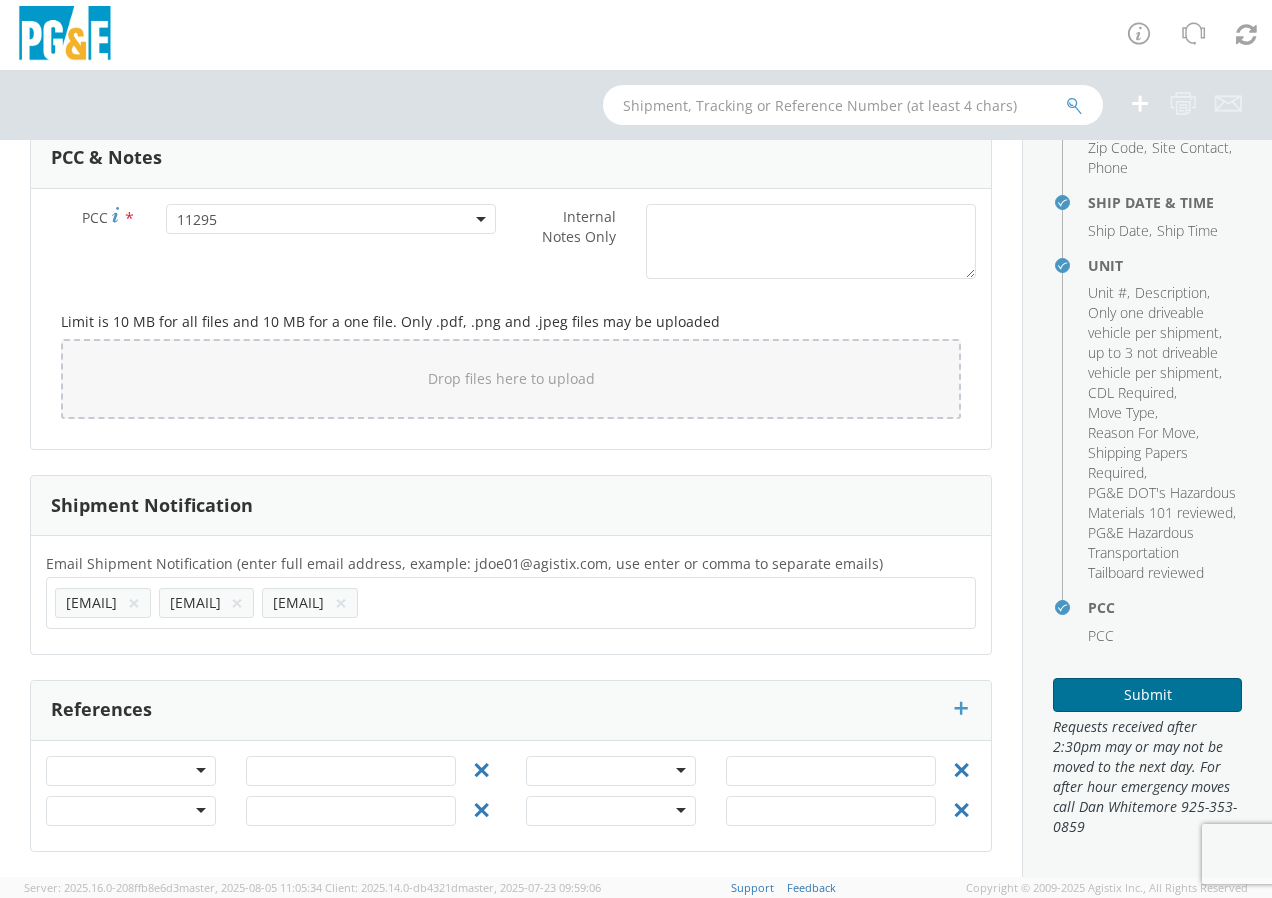 click on "Submit" at bounding box center (1147, 695) 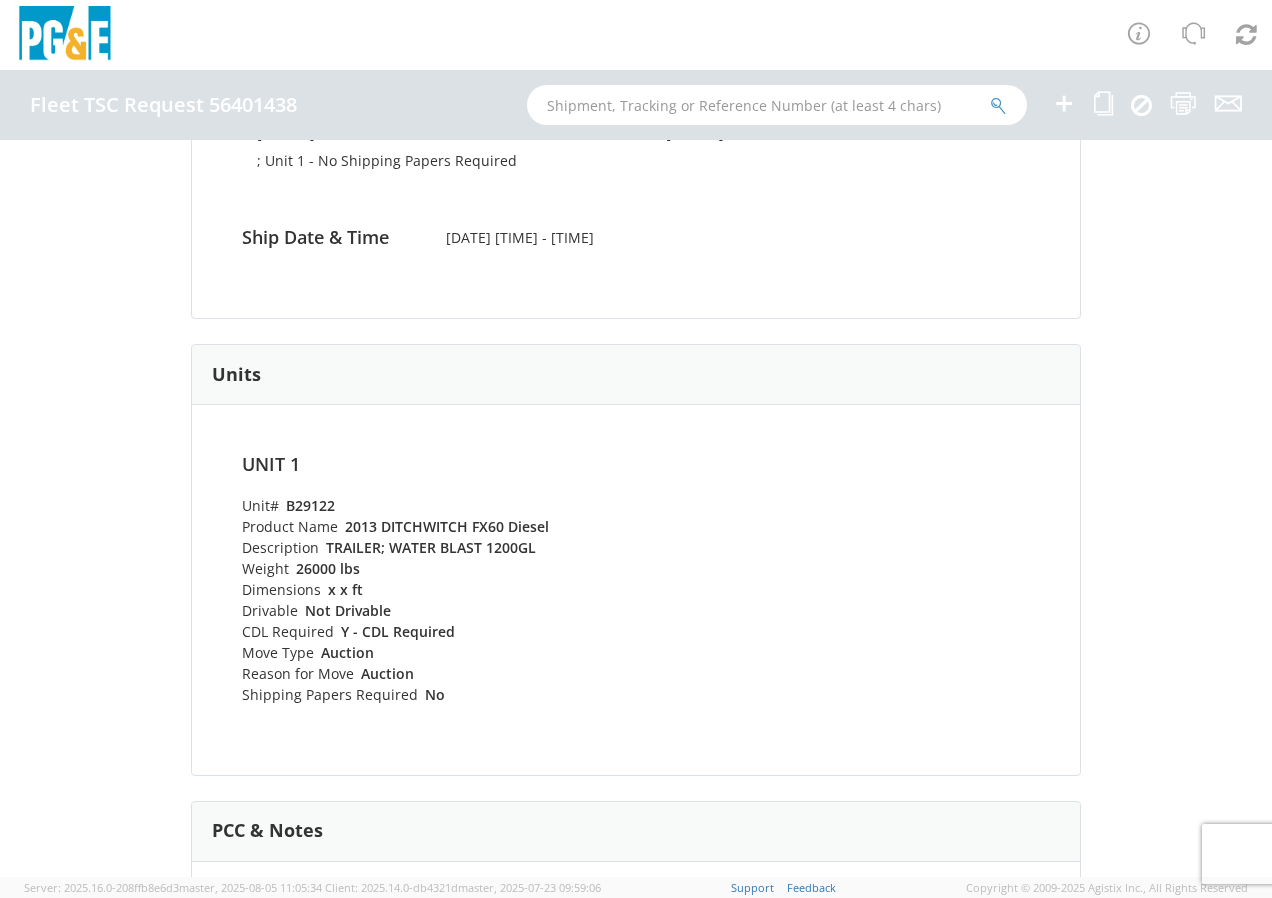 scroll, scrollTop: 0, scrollLeft: 0, axis: both 